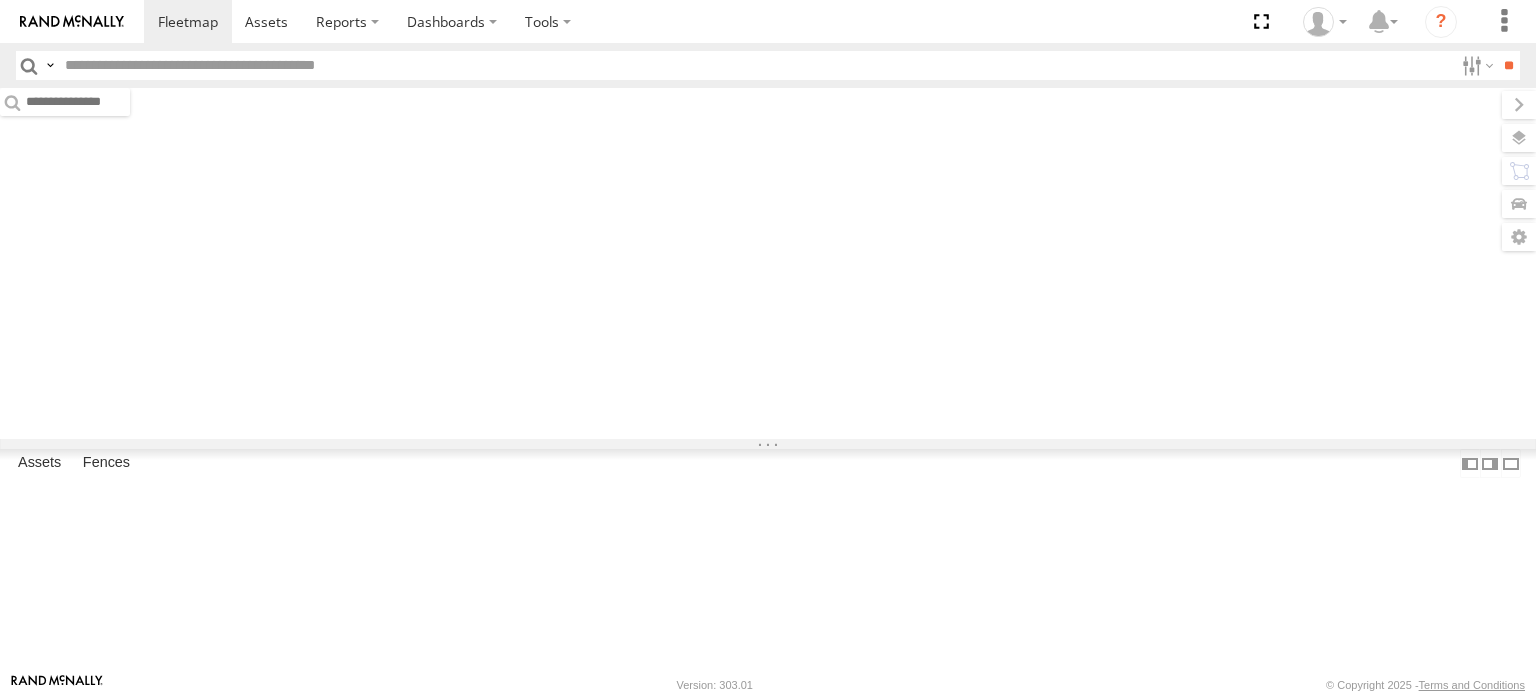 scroll, scrollTop: 0, scrollLeft: 0, axis: both 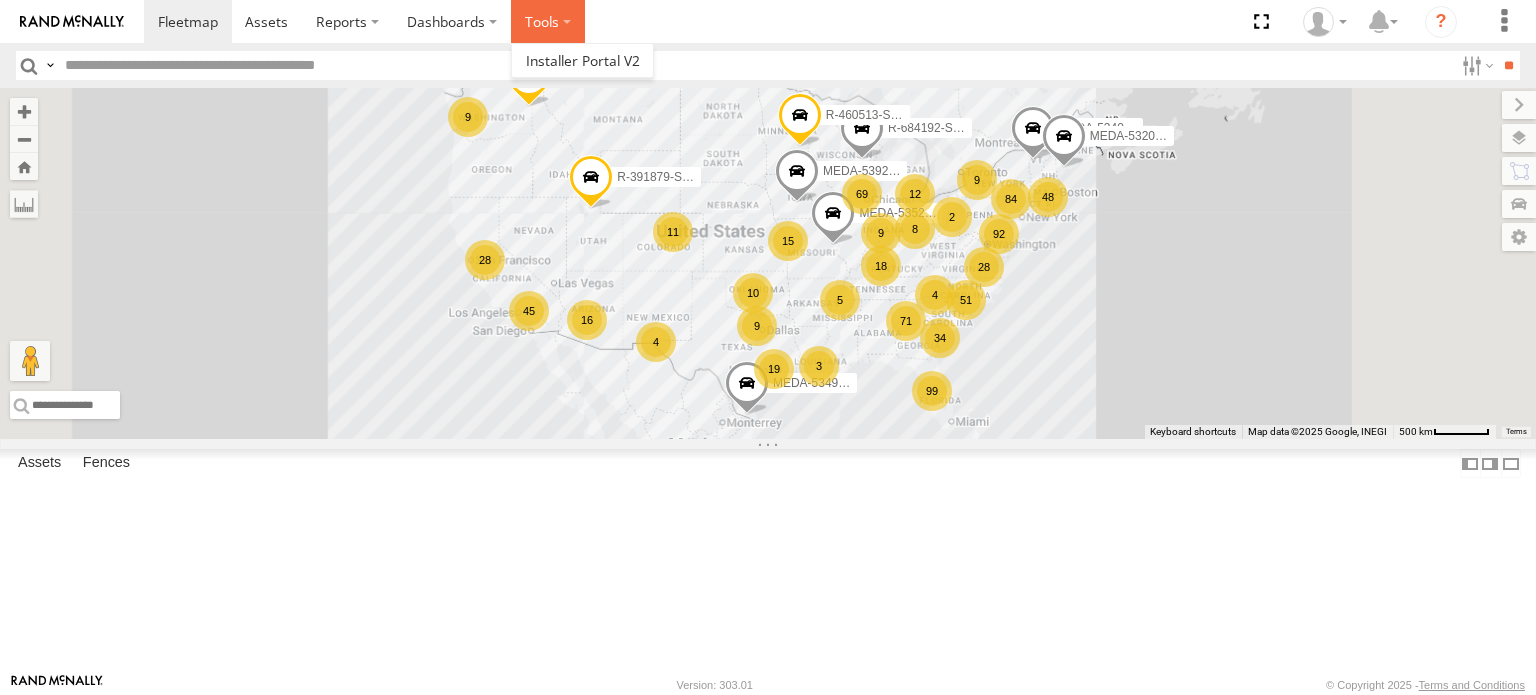 click at bounding box center [548, 21] 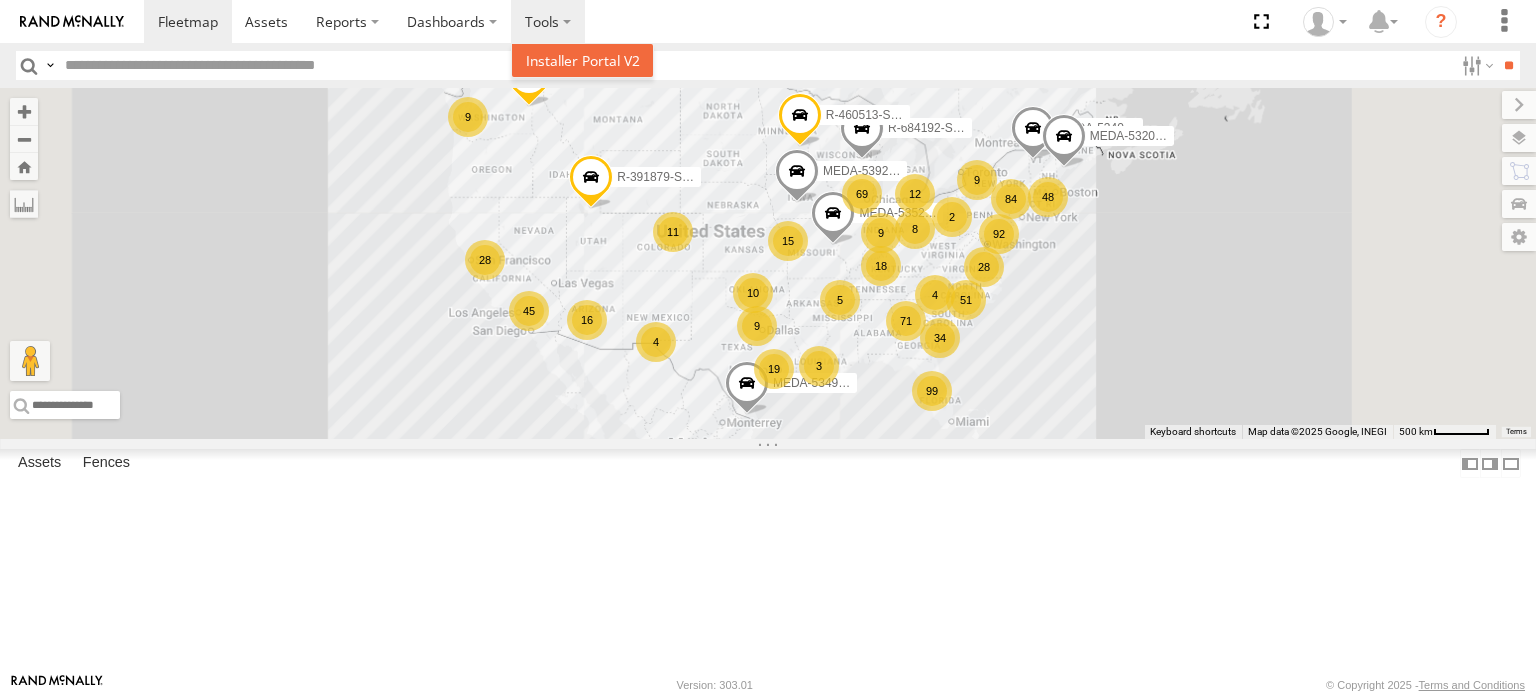click at bounding box center [583, 60] 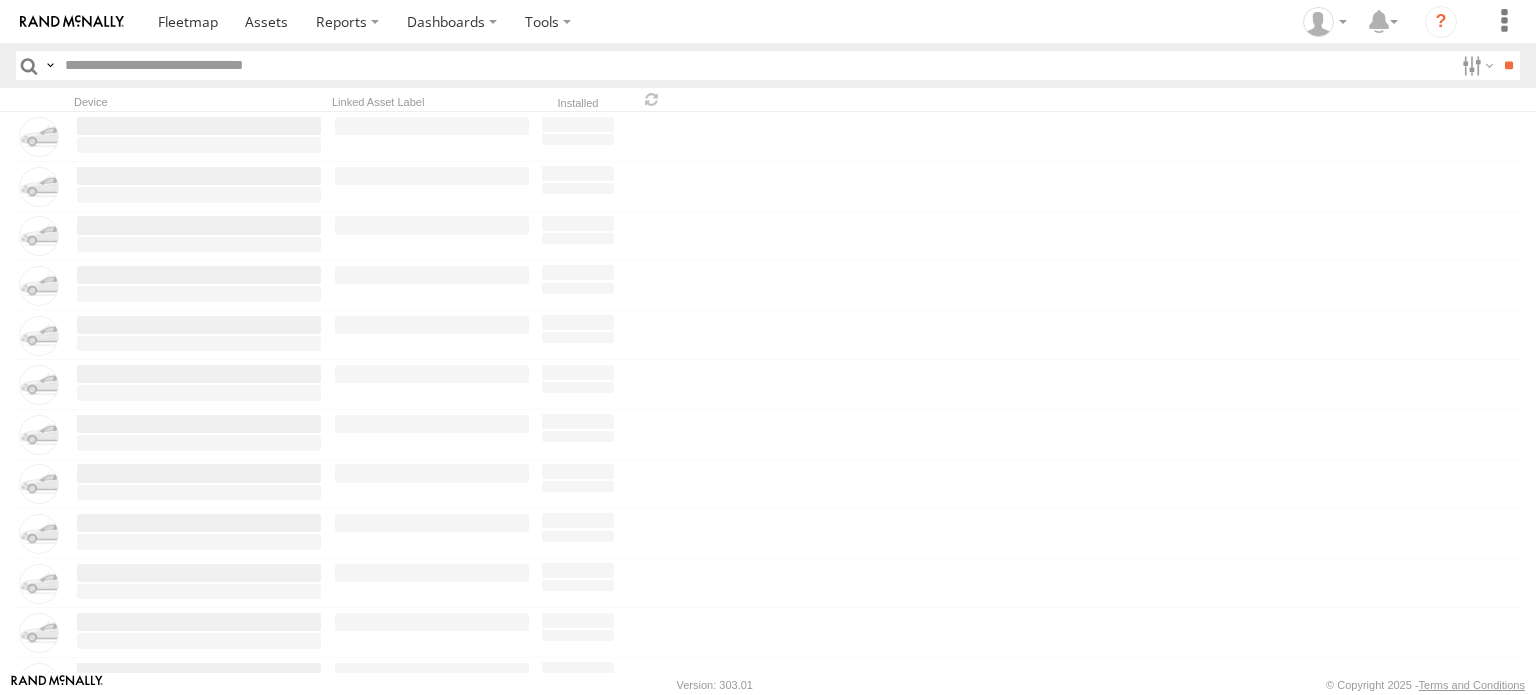 scroll, scrollTop: 0, scrollLeft: 0, axis: both 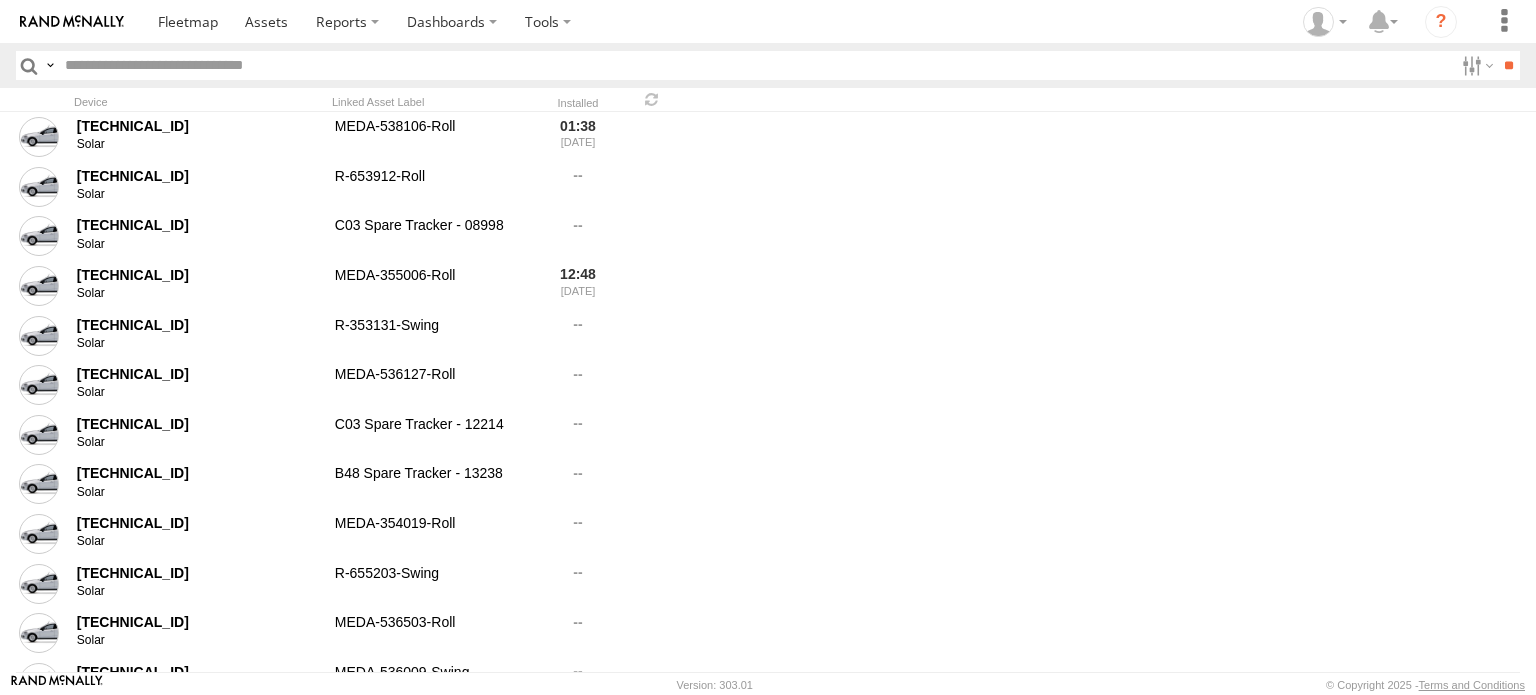 click at bounding box center [755, 65] 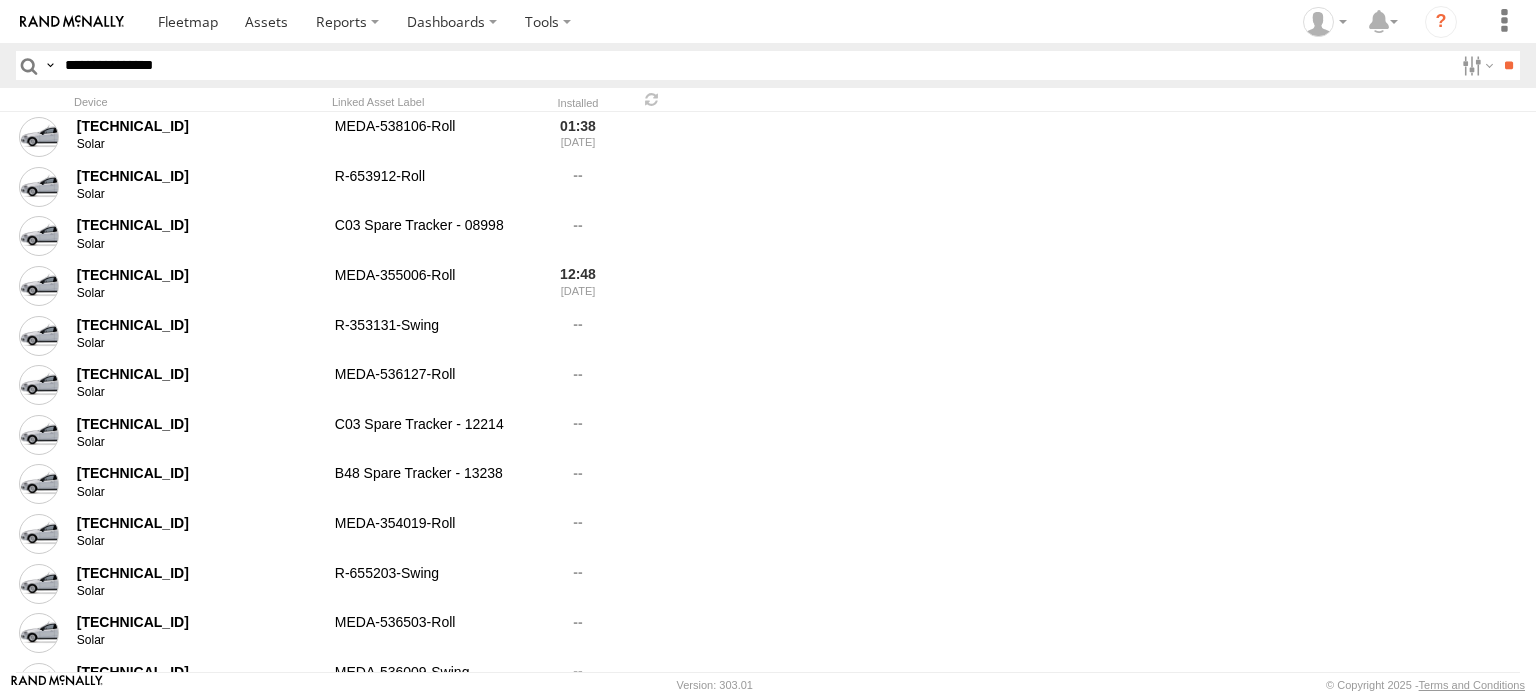 type on "**********" 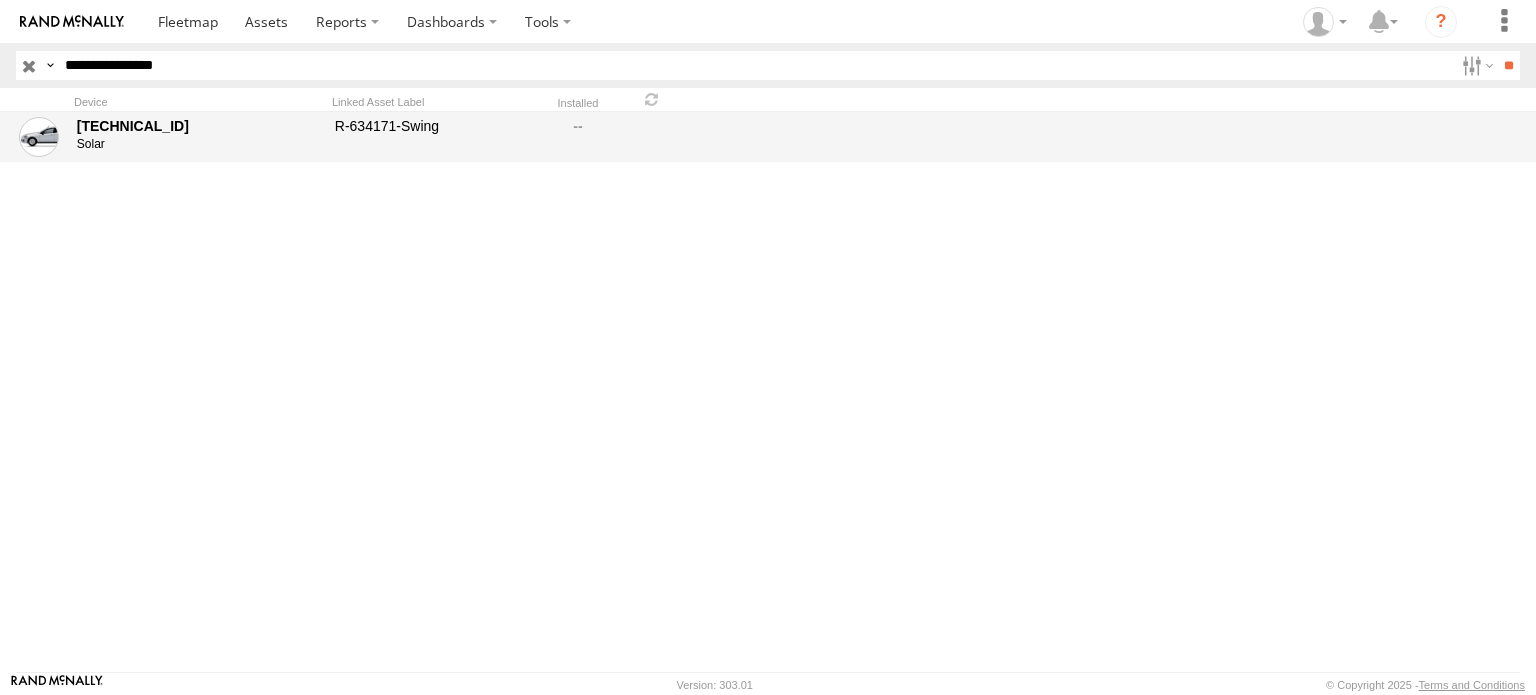click on "R-634171-Swing" at bounding box center [432, 137] 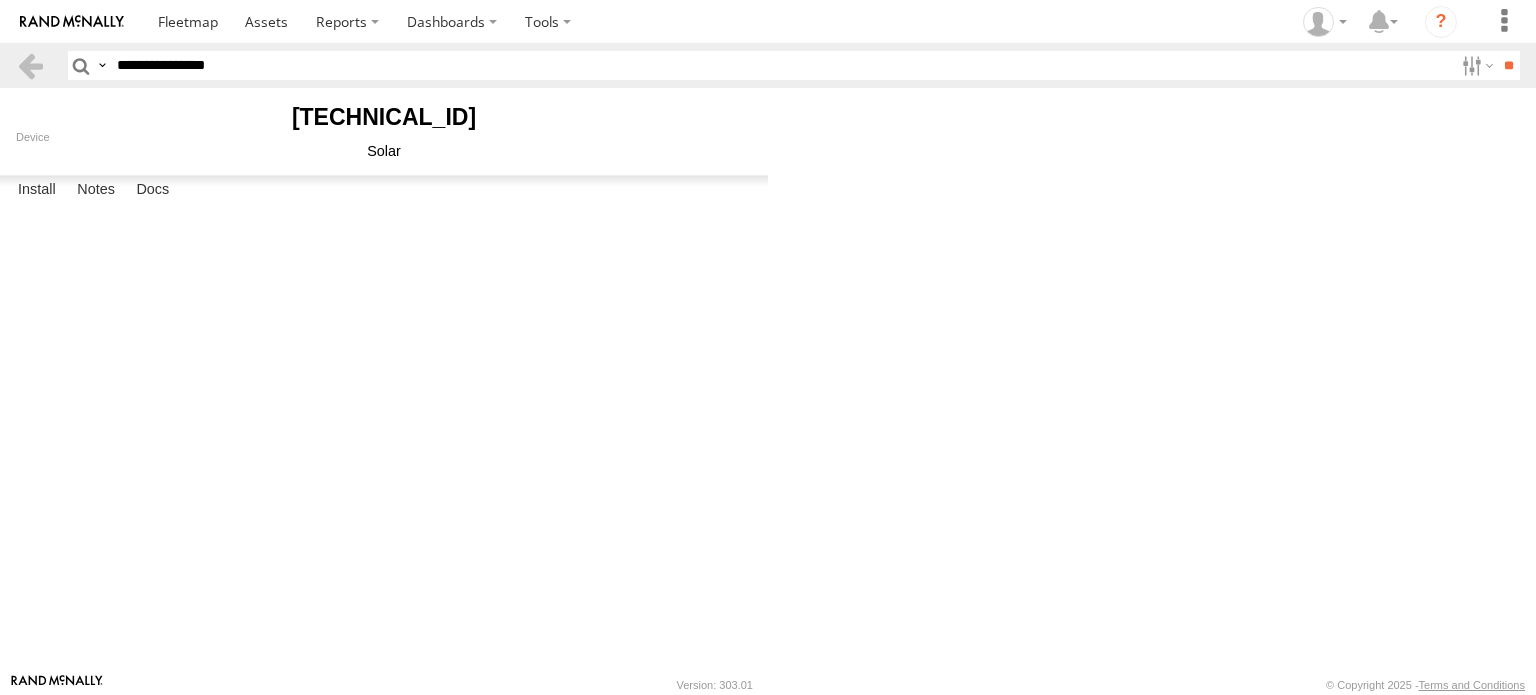scroll, scrollTop: 0, scrollLeft: 0, axis: both 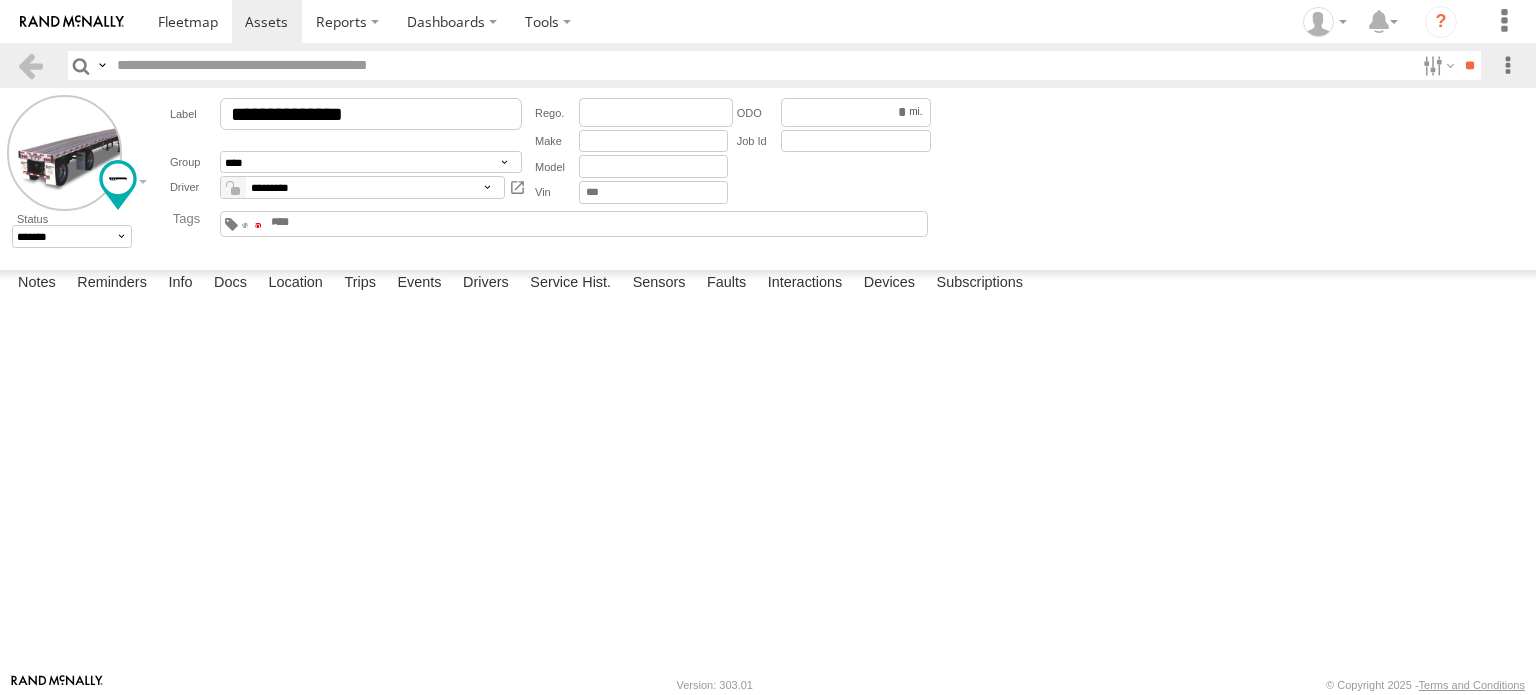 click at bounding box center (258, 225) 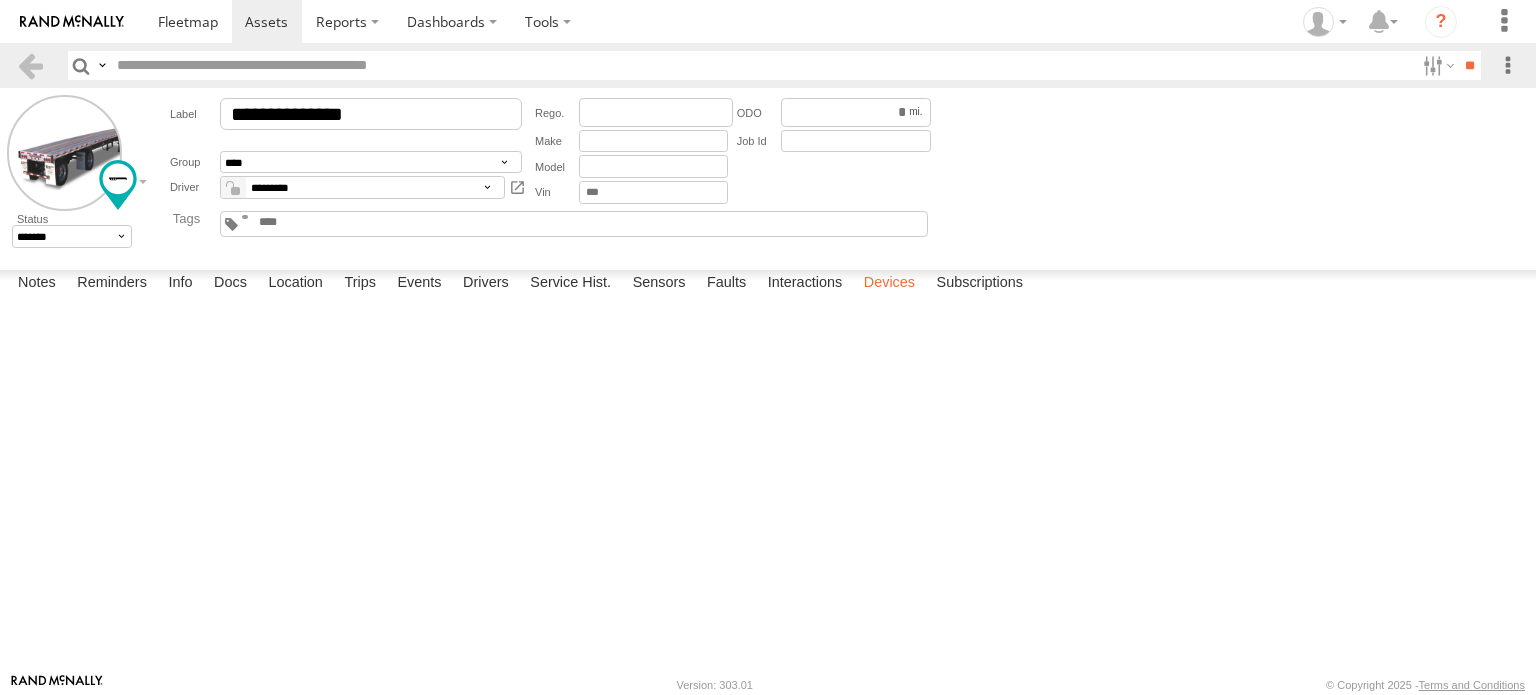 click on "Devices" at bounding box center [889, 284] 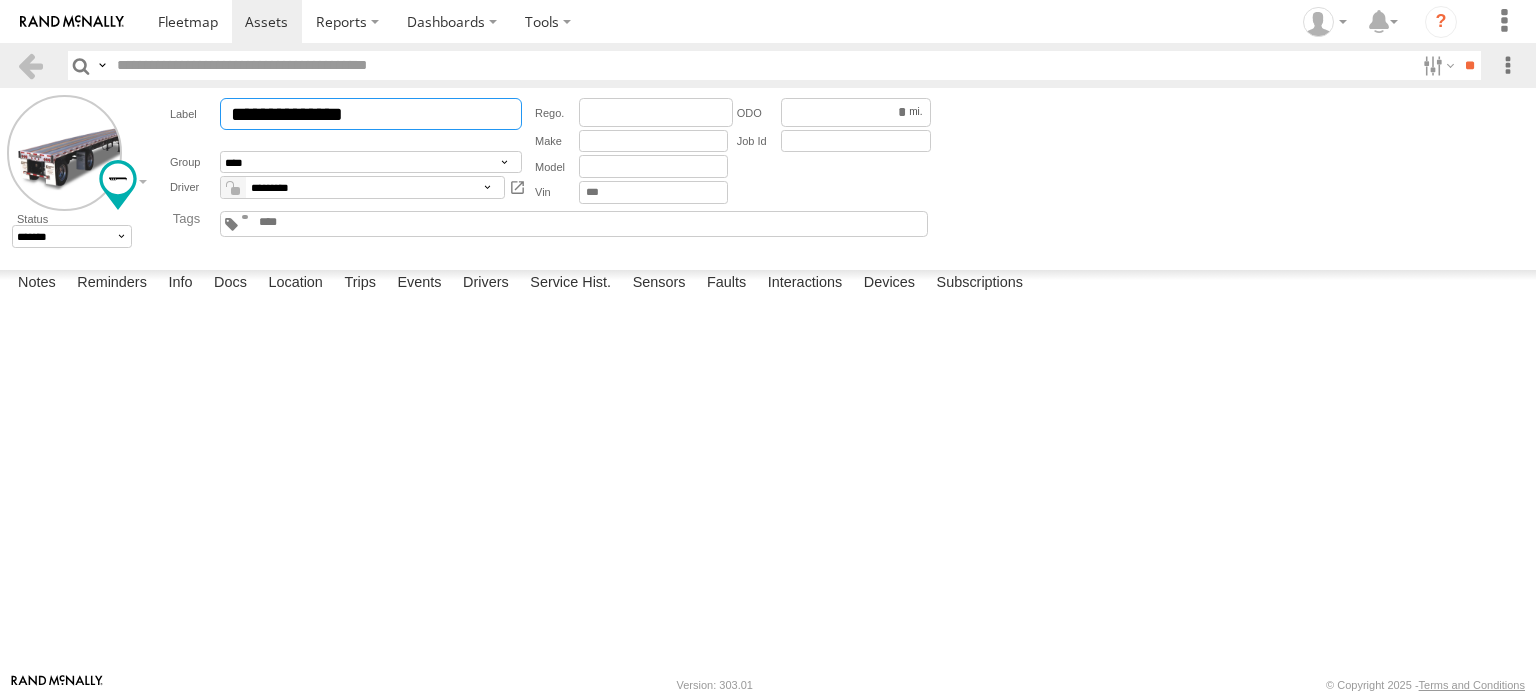 drag, startPoint x: 384, startPoint y: 111, endPoint x: 169, endPoint y: 110, distance: 215.00232 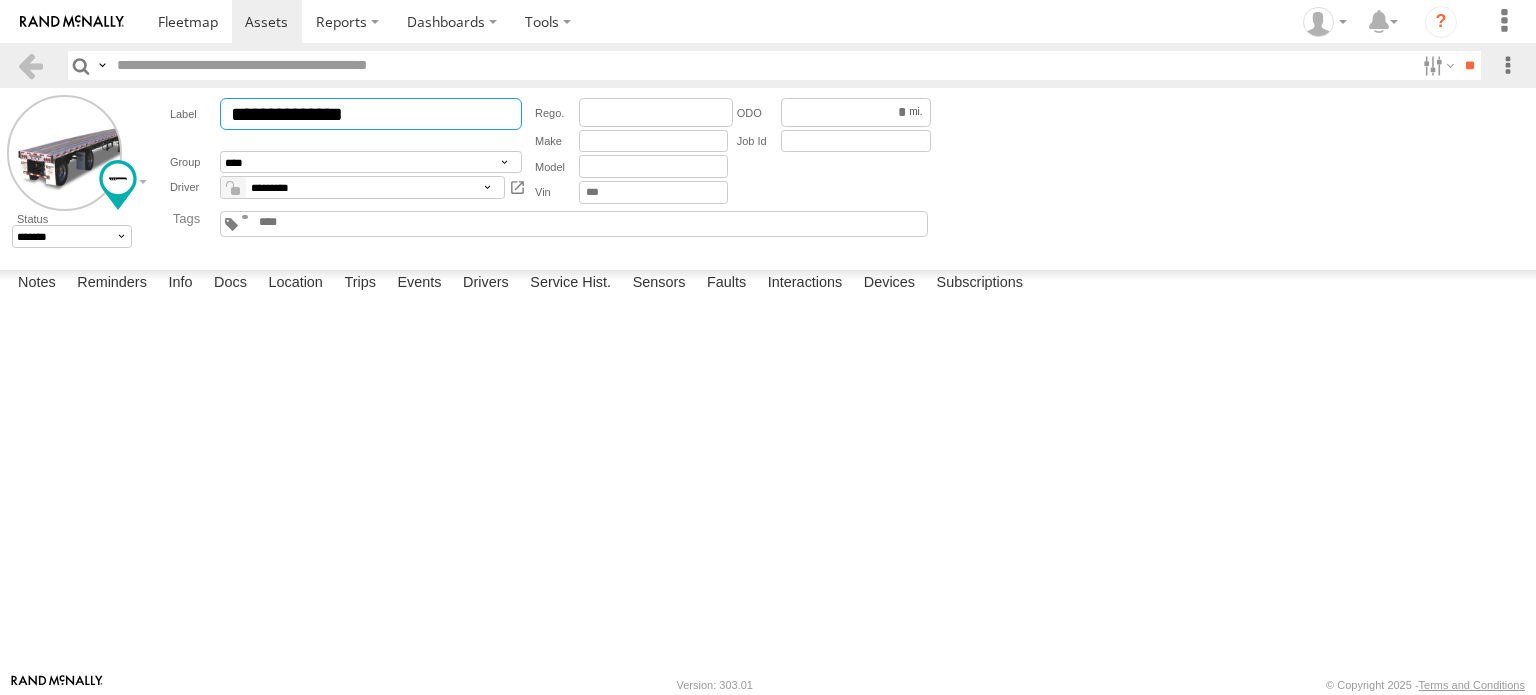 click on "**********" at bounding box center [348, 114] 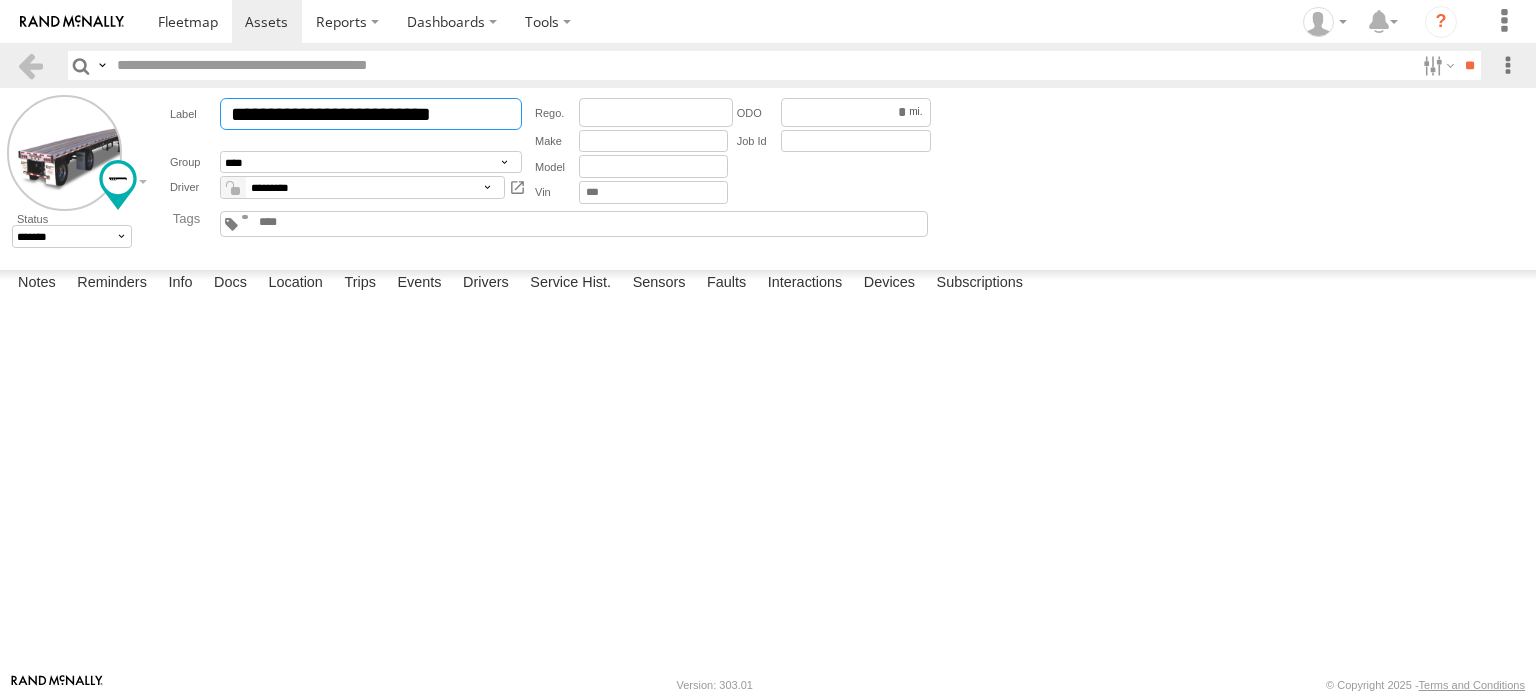 type on "**********" 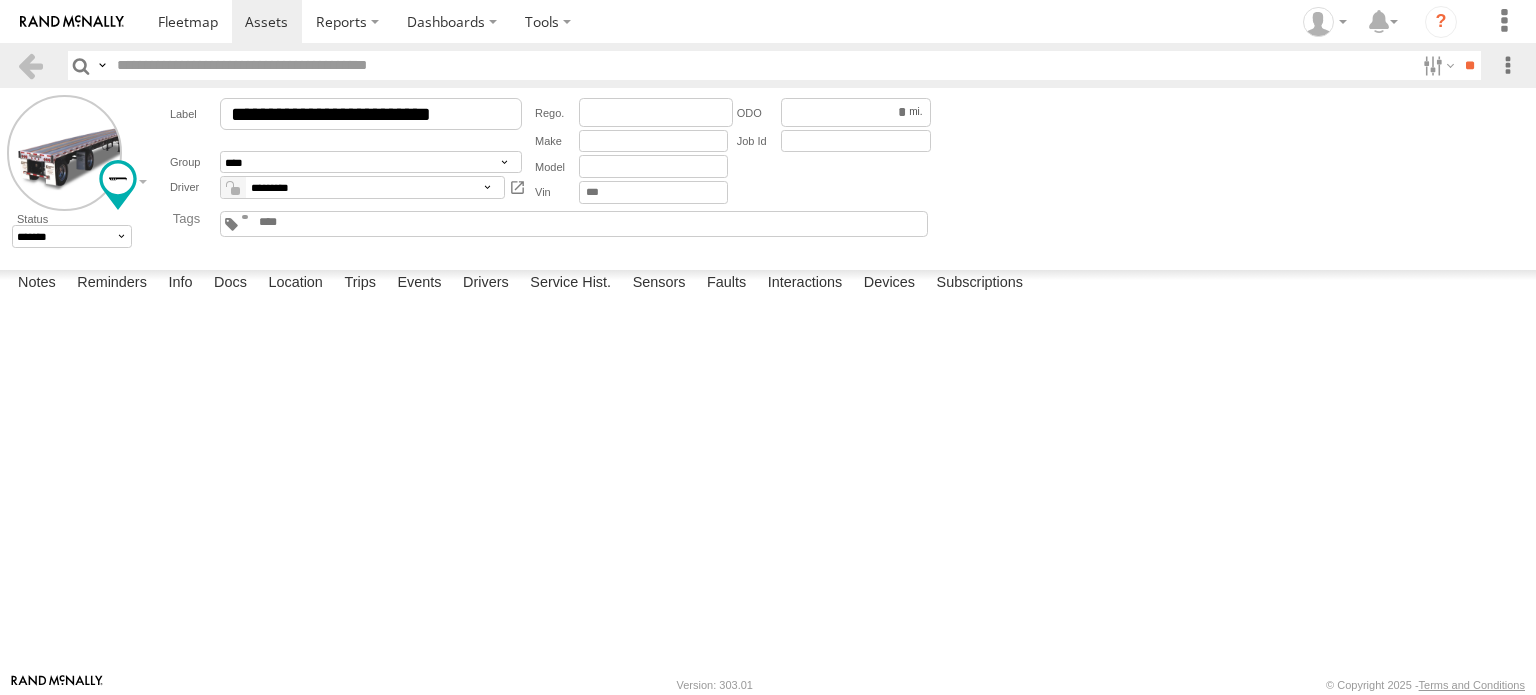 drag, startPoint x: 825, startPoint y: 285, endPoint x: 761, endPoint y: 286, distance: 64.00781 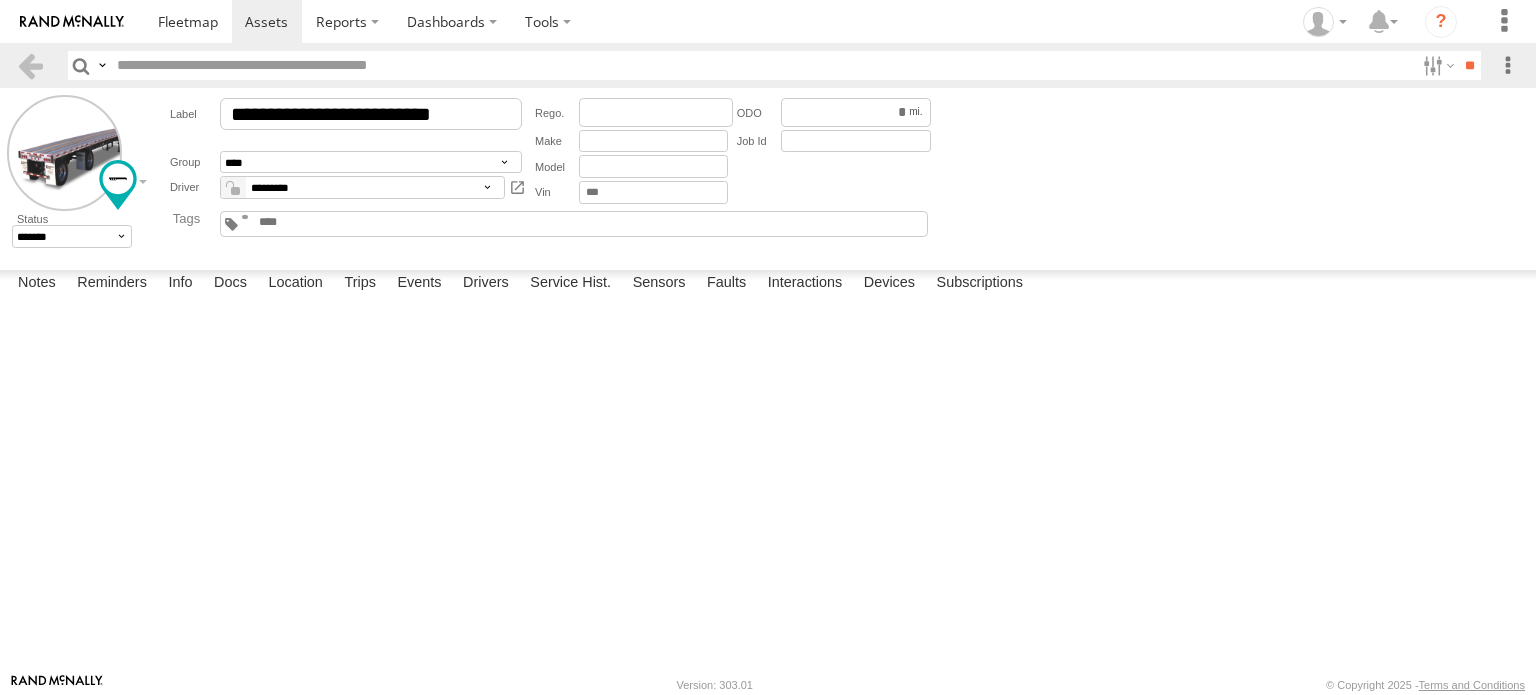 click on "Provisioned" at bounding box center [0, 0] 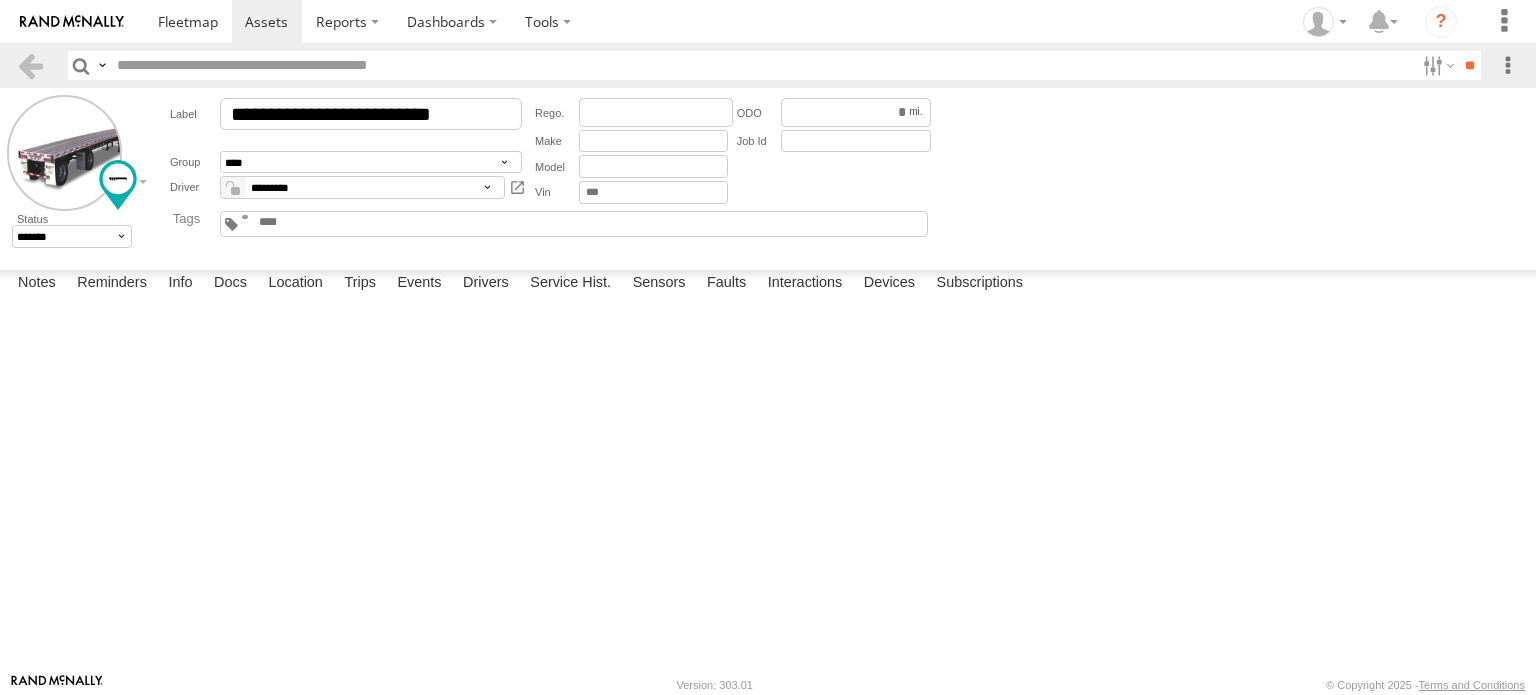 click at bounding box center (761, 65) 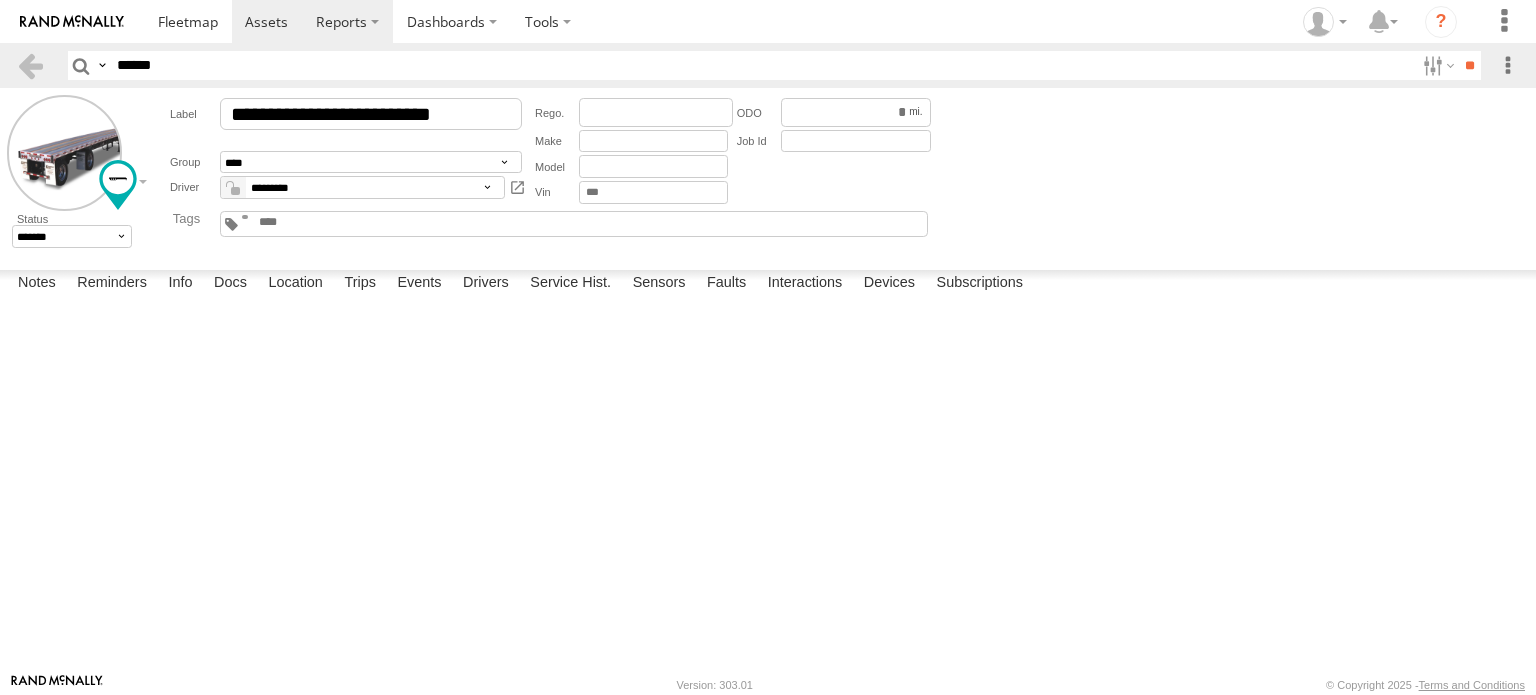 type on "******" 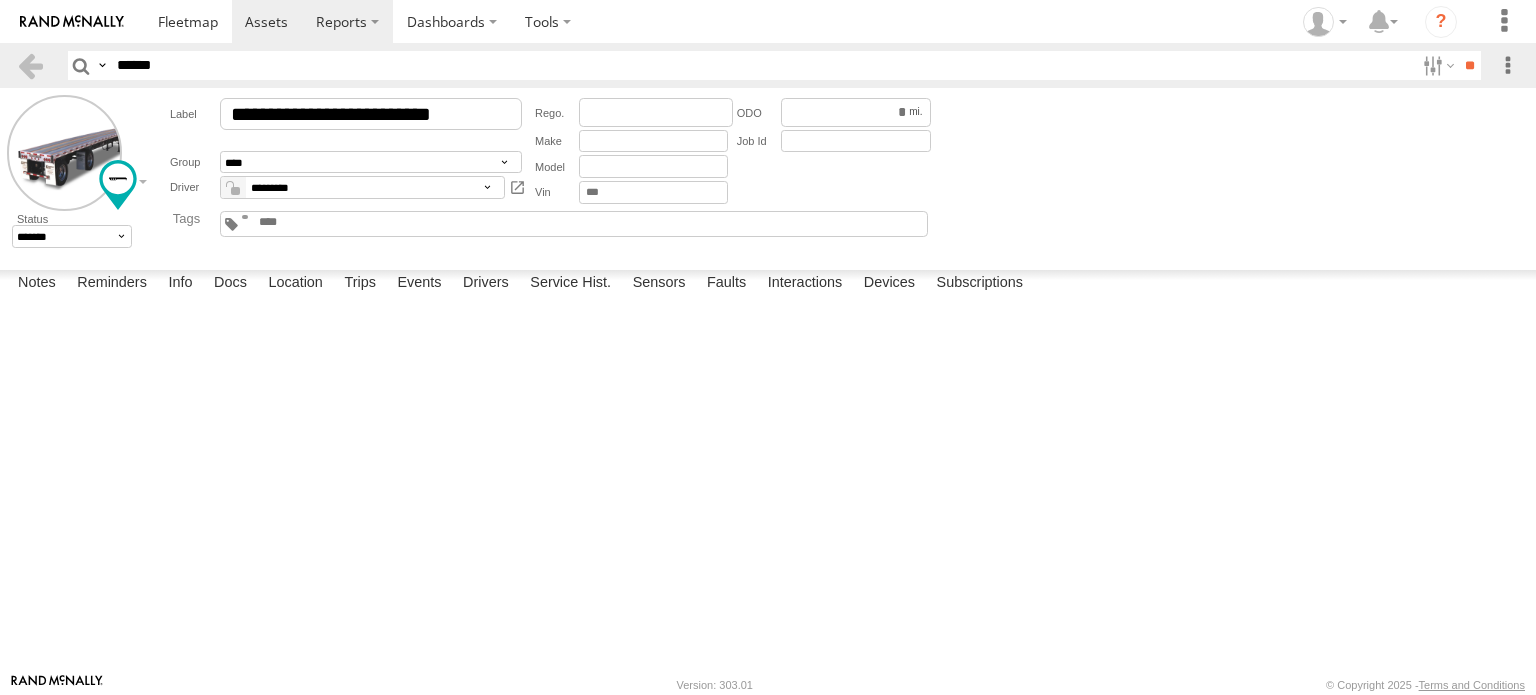 click on "**" at bounding box center (1469, 65) 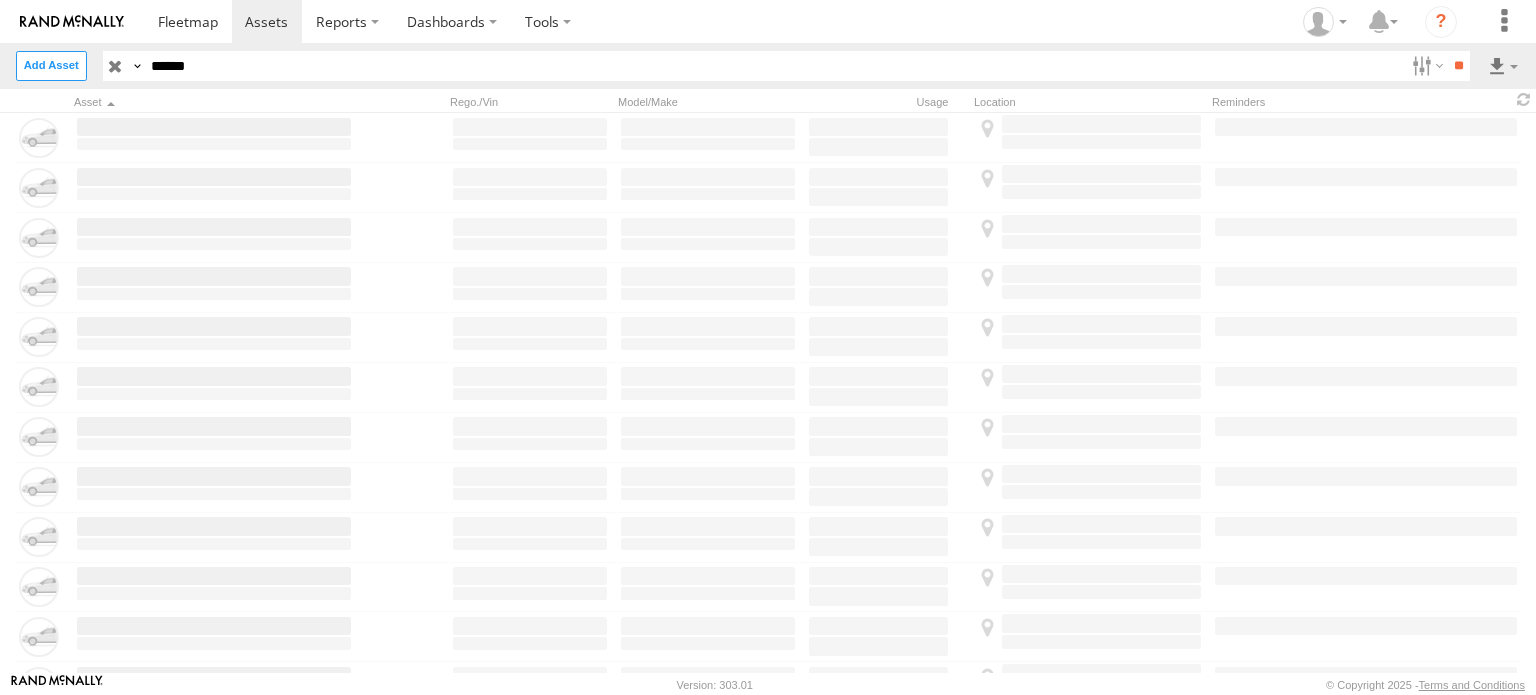 scroll, scrollTop: 0, scrollLeft: 0, axis: both 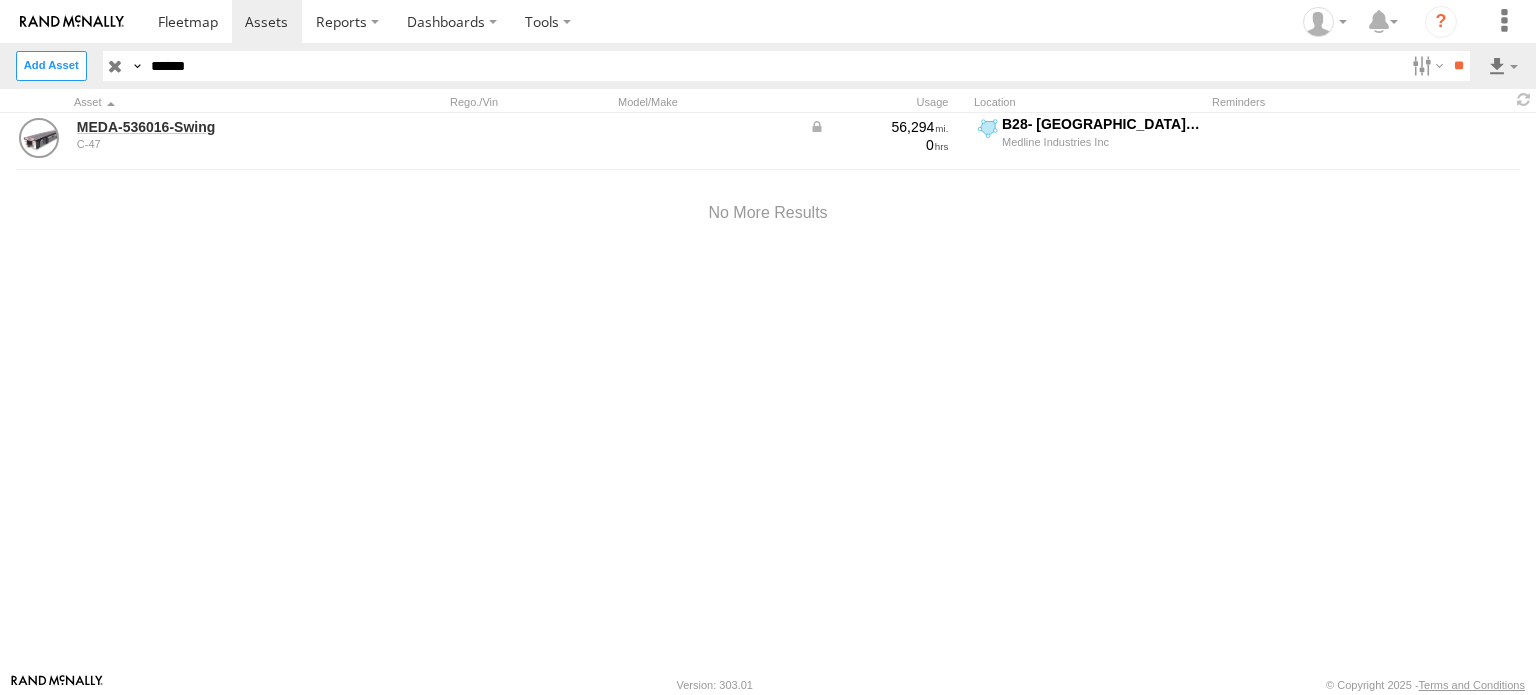 click on "******" at bounding box center (774, 65) 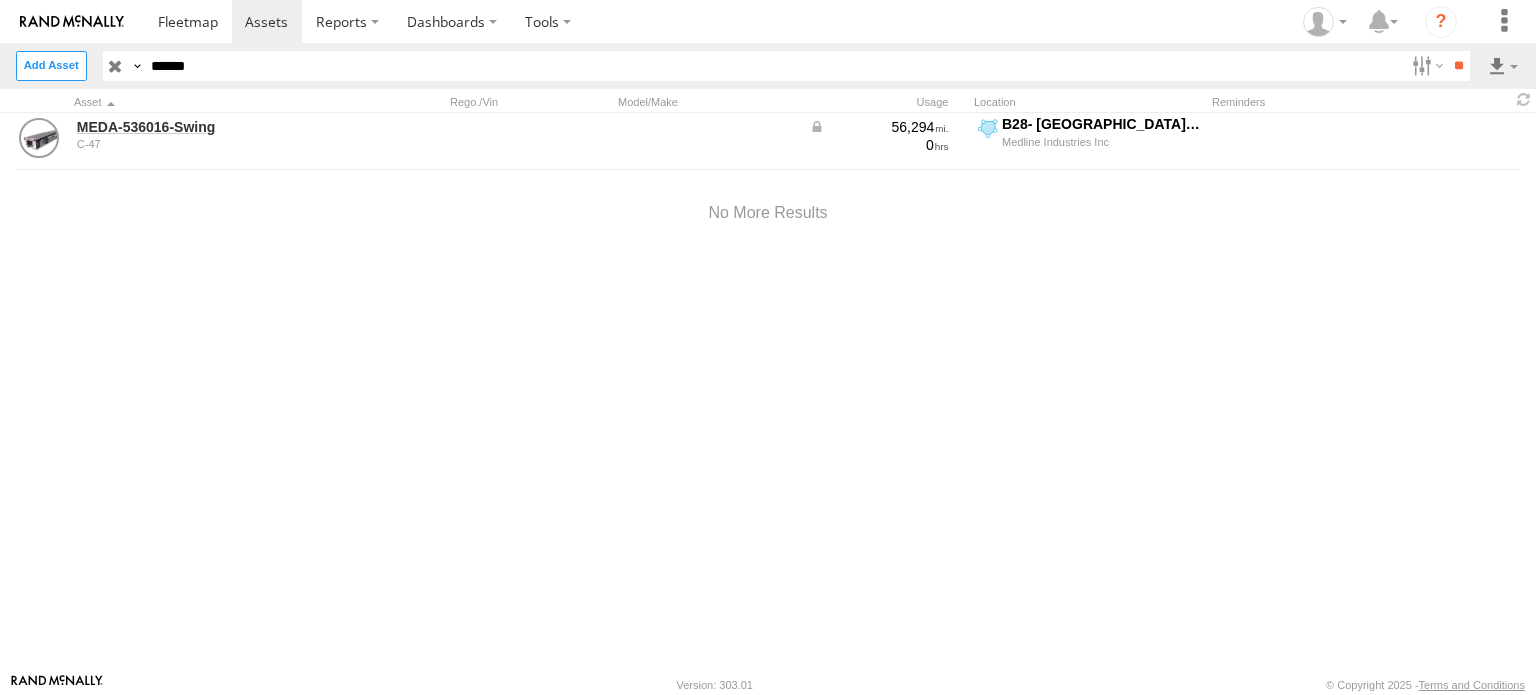 click on "**" at bounding box center [1458, 65] 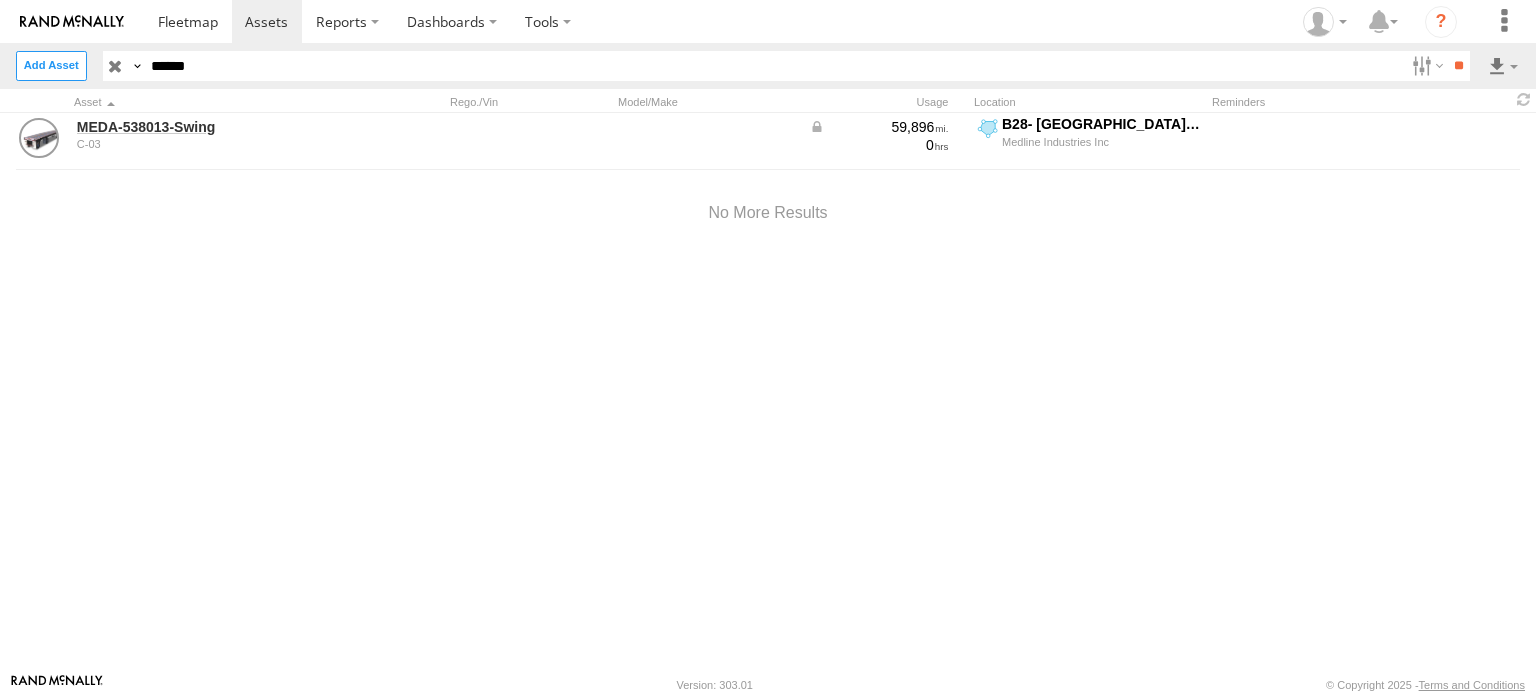 click on "******" at bounding box center (774, 65) 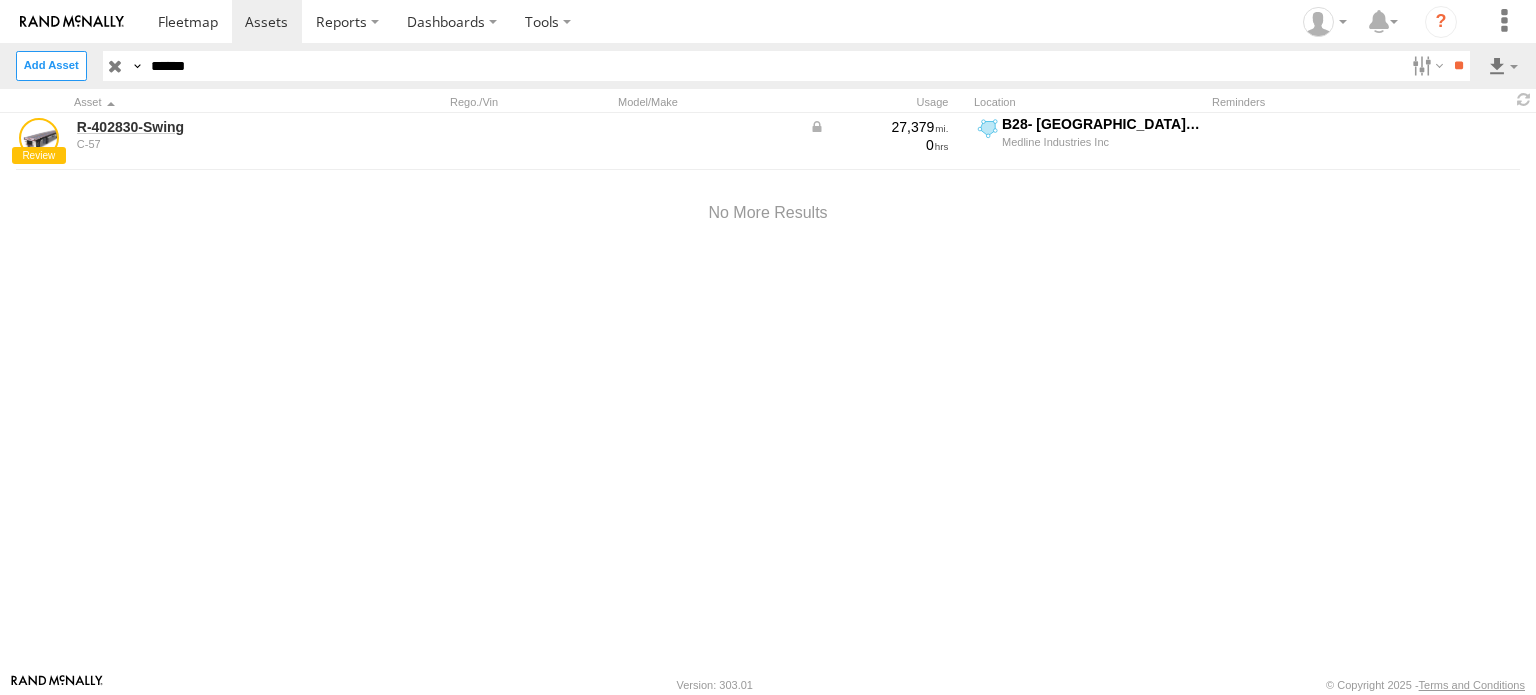 click on "******" at bounding box center [774, 65] 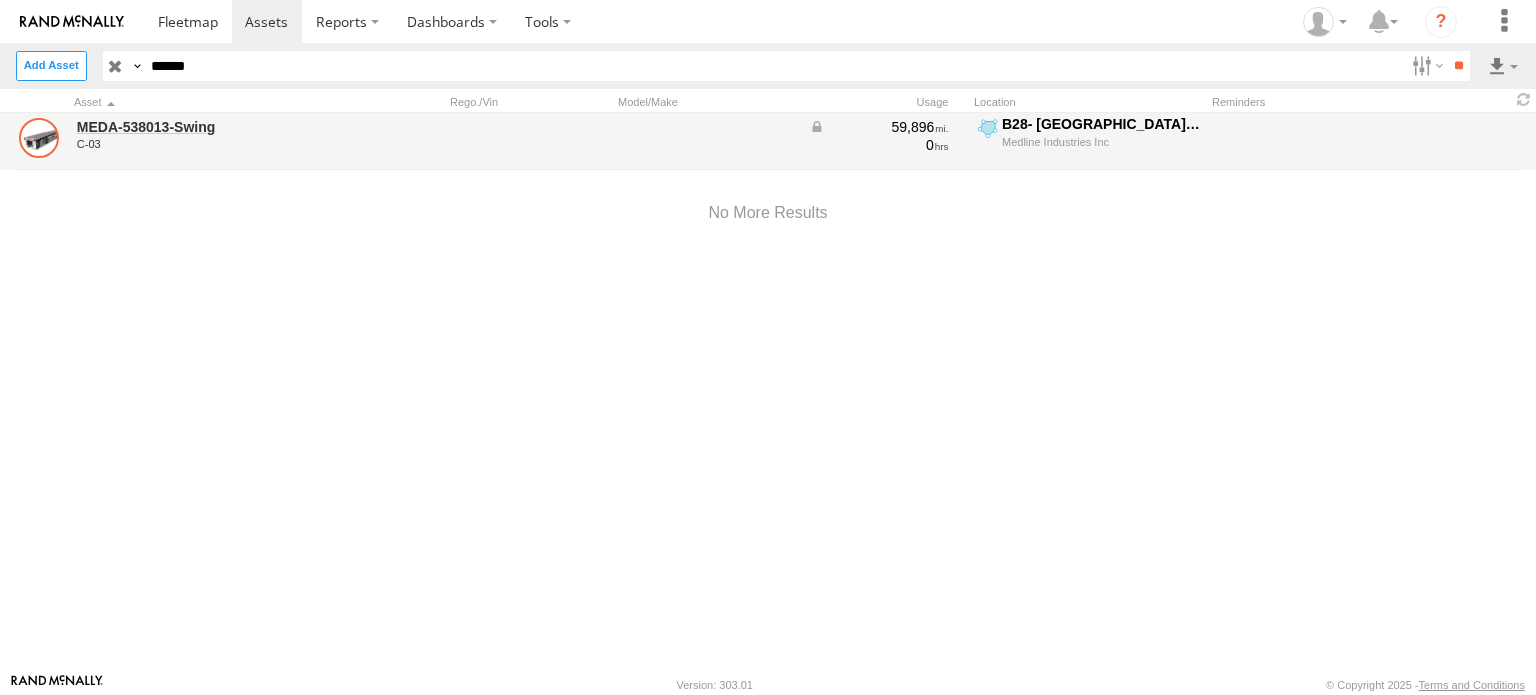 click at bounding box center (39, 138) 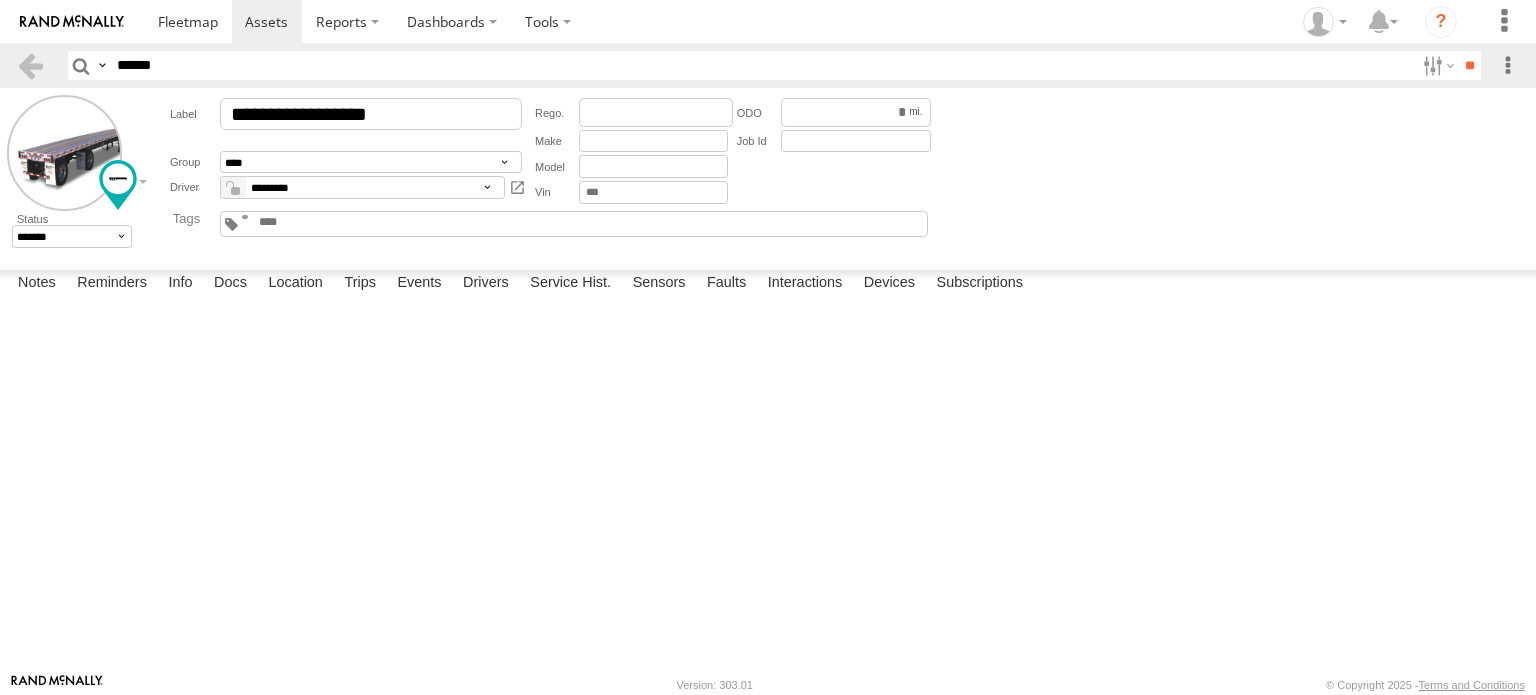 scroll, scrollTop: 0, scrollLeft: 0, axis: both 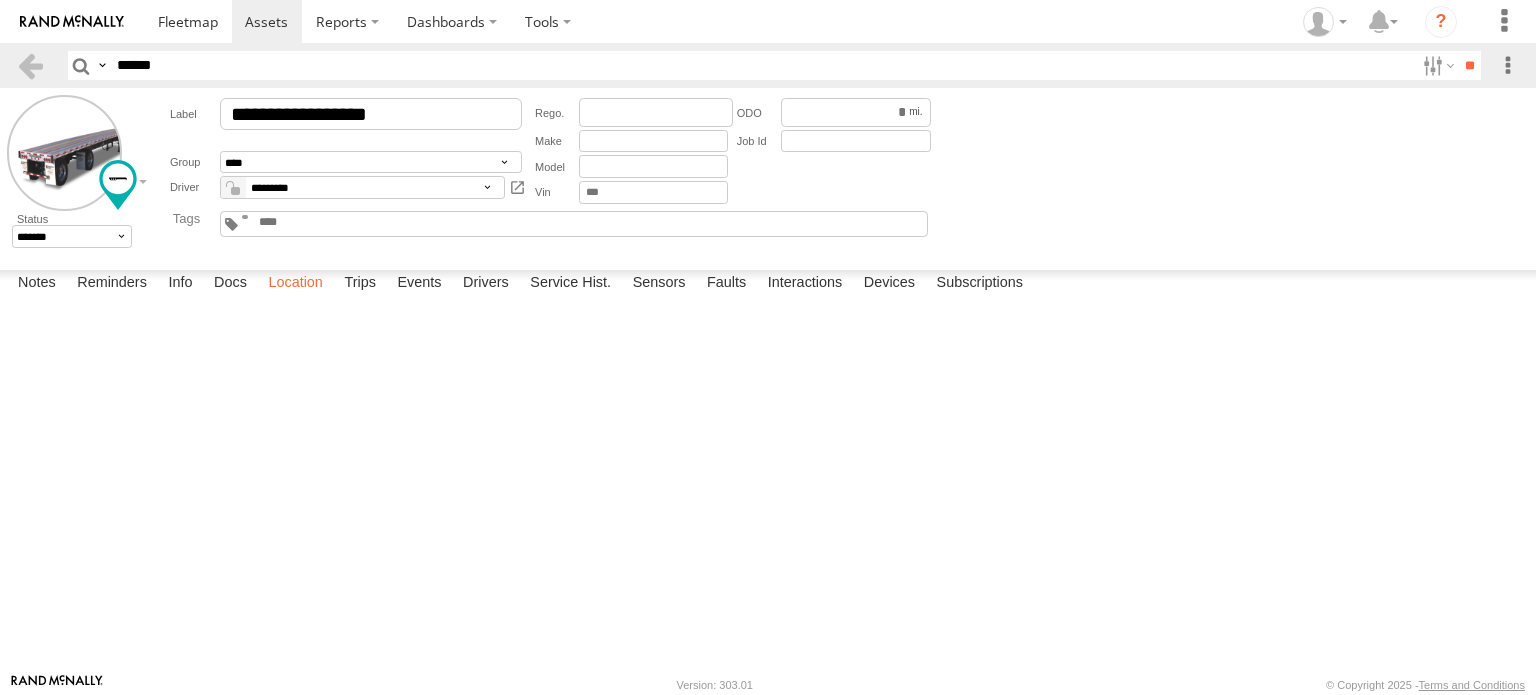 click on "Location" at bounding box center [295, 284] 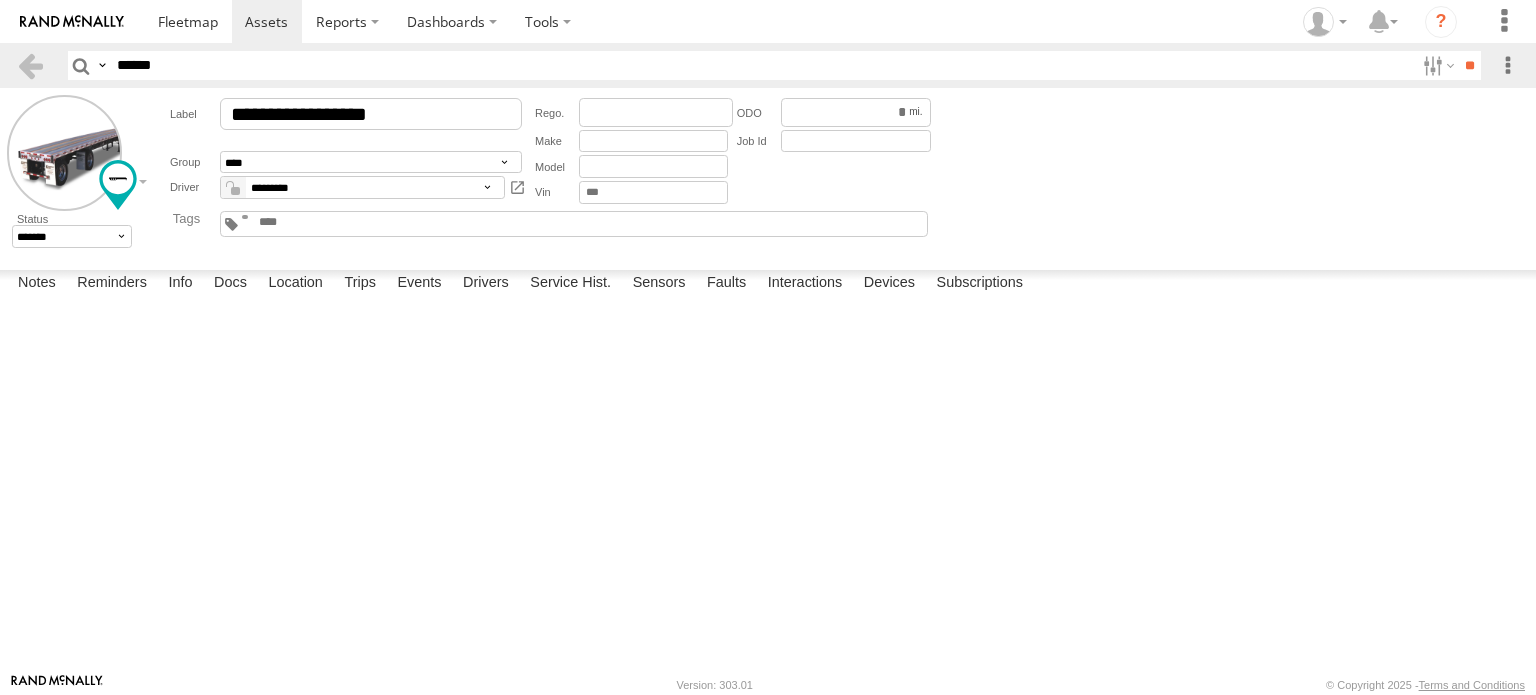 click at bounding box center (0, 0) 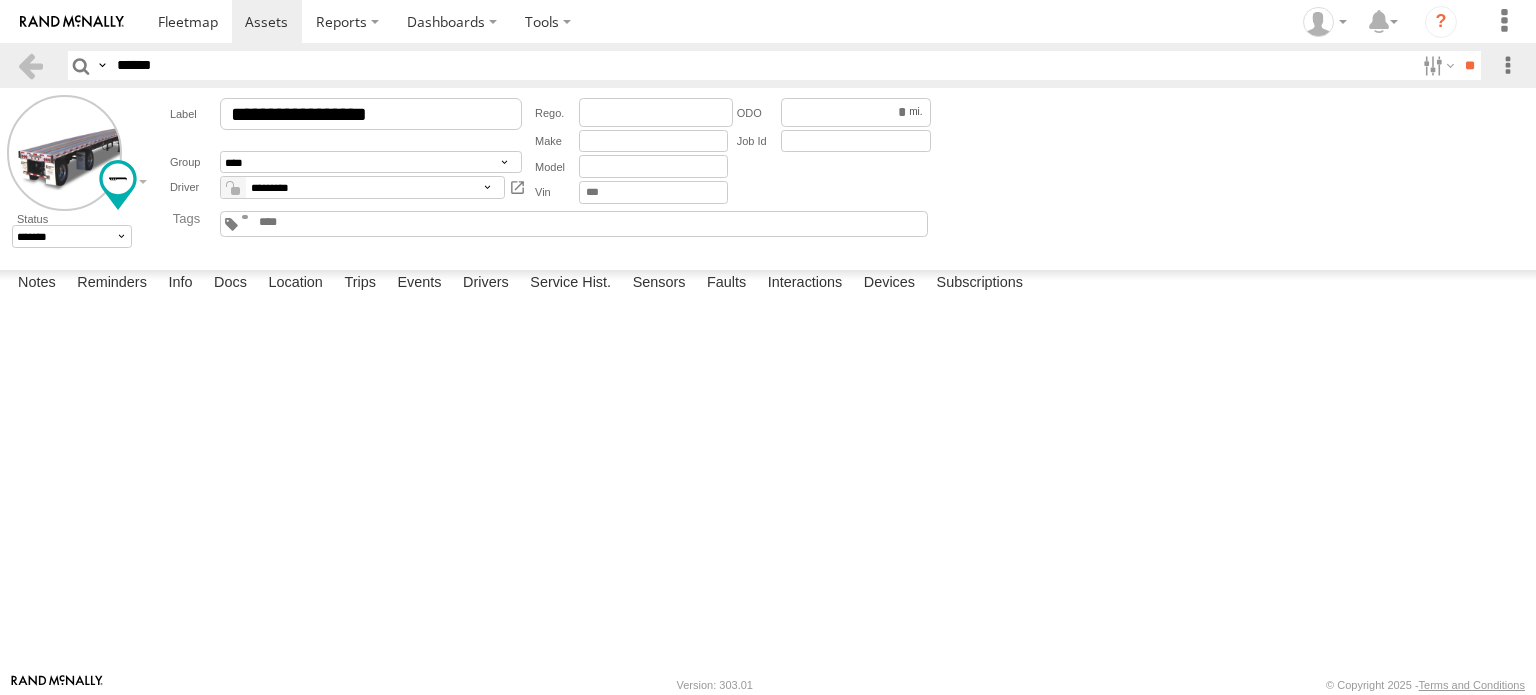 type on "******" 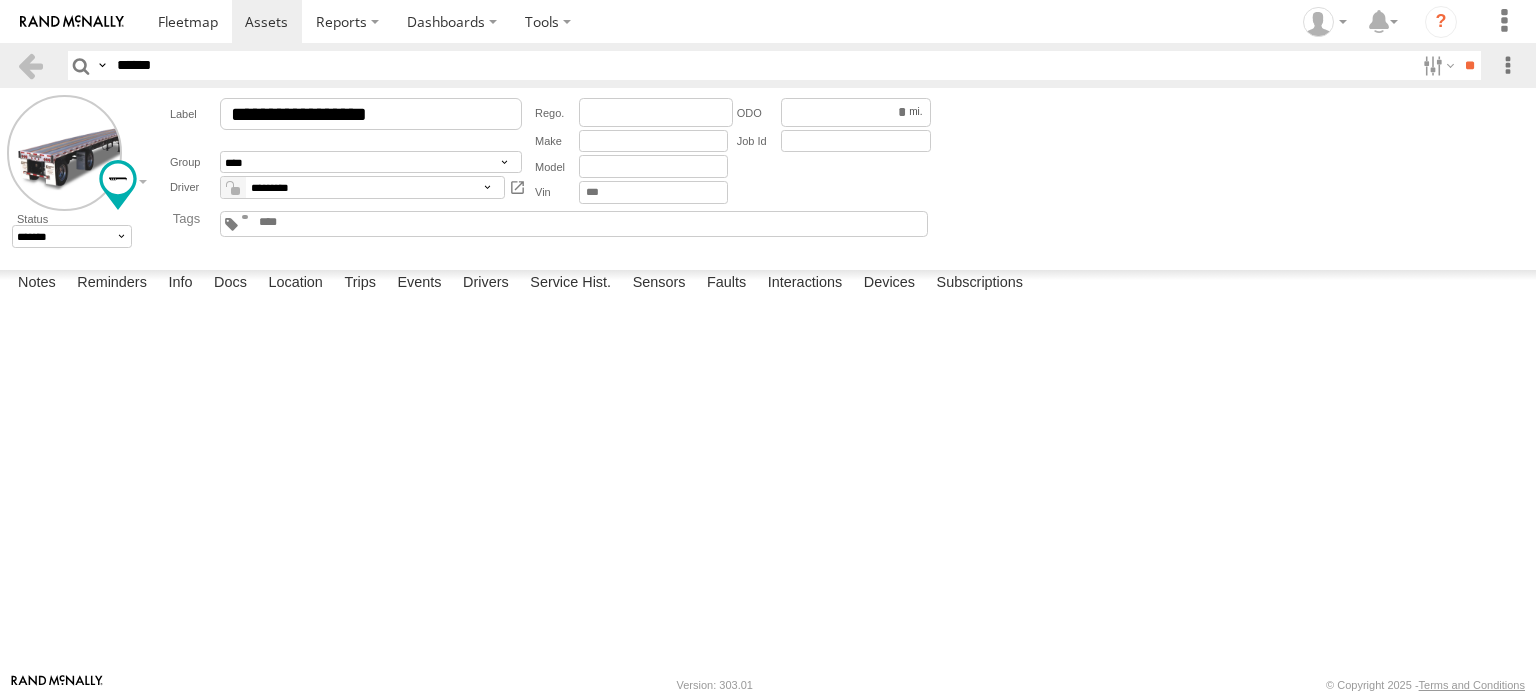 click on "**" at bounding box center [1469, 65] 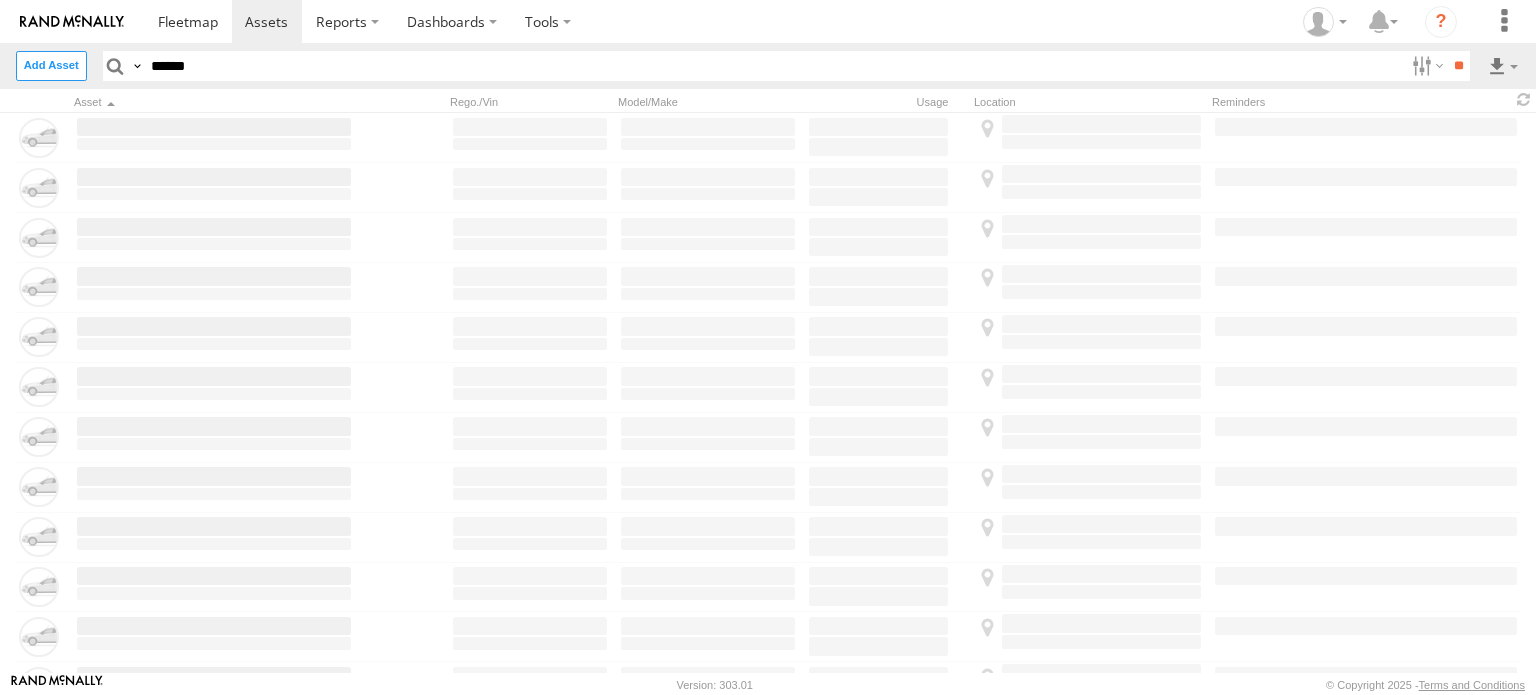 scroll, scrollTop: 0, scrollLeft: 0, axis: both 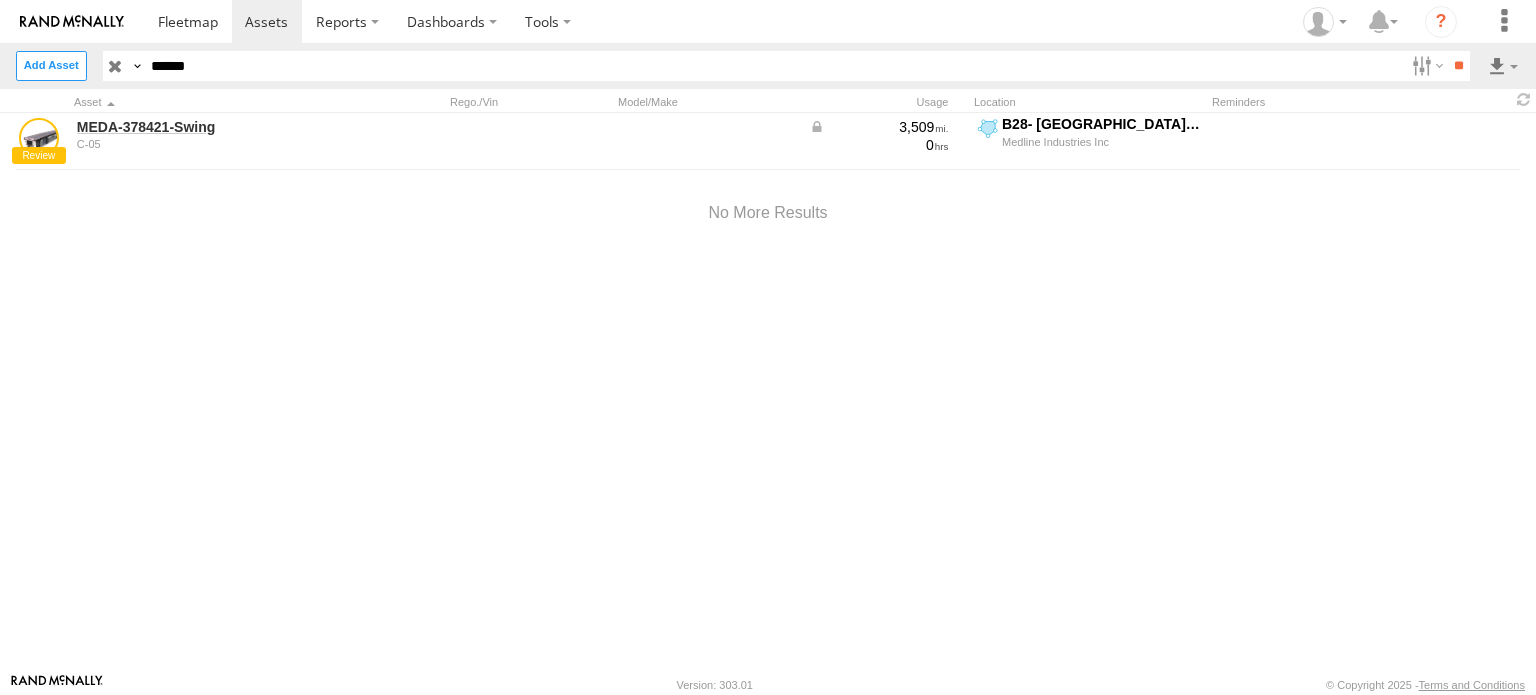 click on "******" at bounding box center [774, 65] 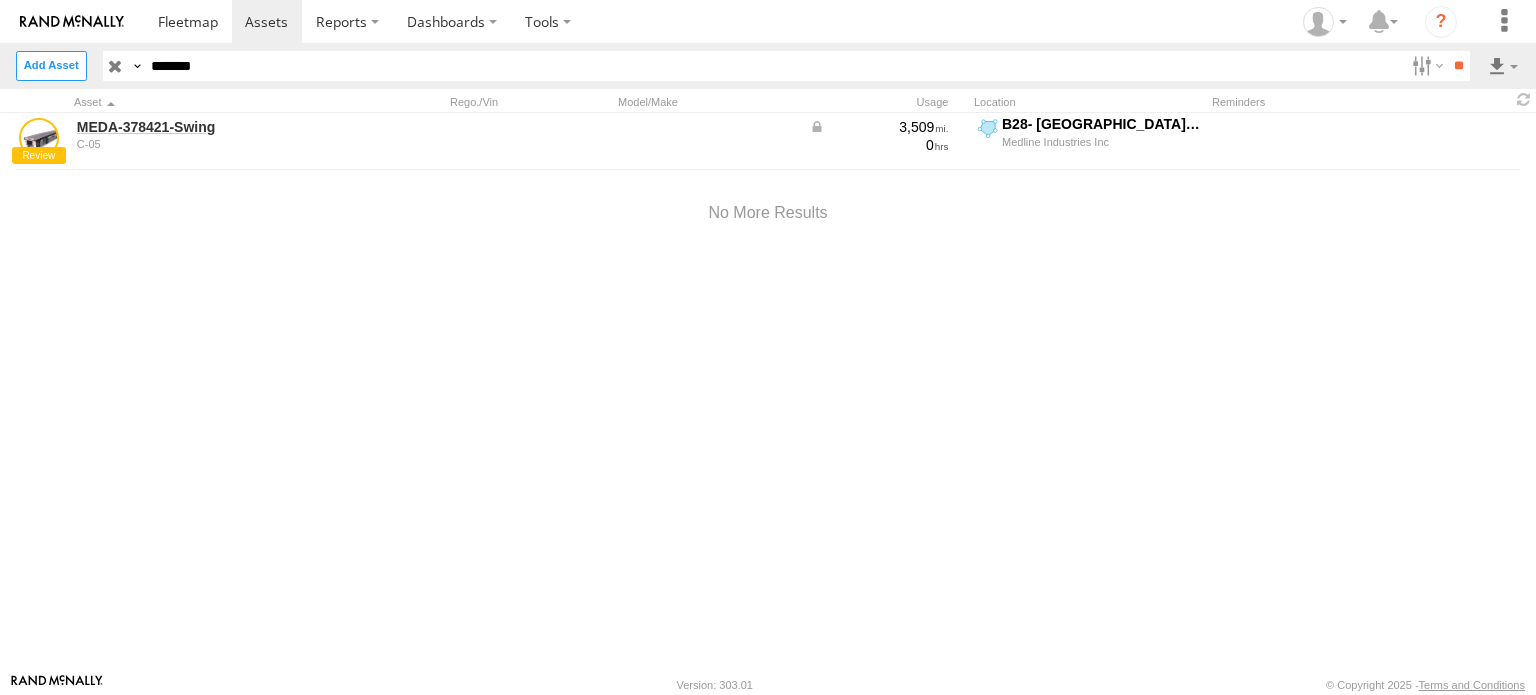 click on "**" at bounding box center (1458, 65) 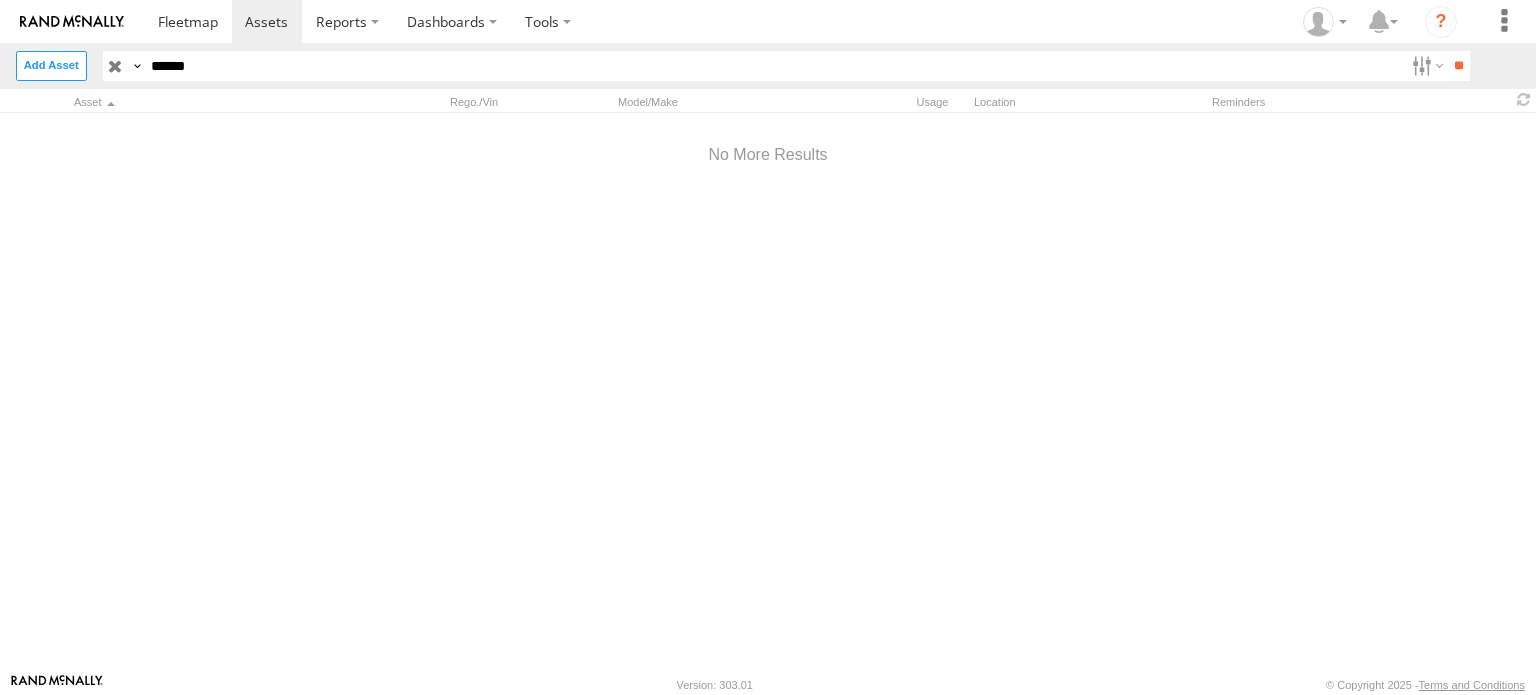 drag, startPoint x: 274, startPoint y: 53, endPoint x: 129, endPoint y: 54, distance: 145.00345 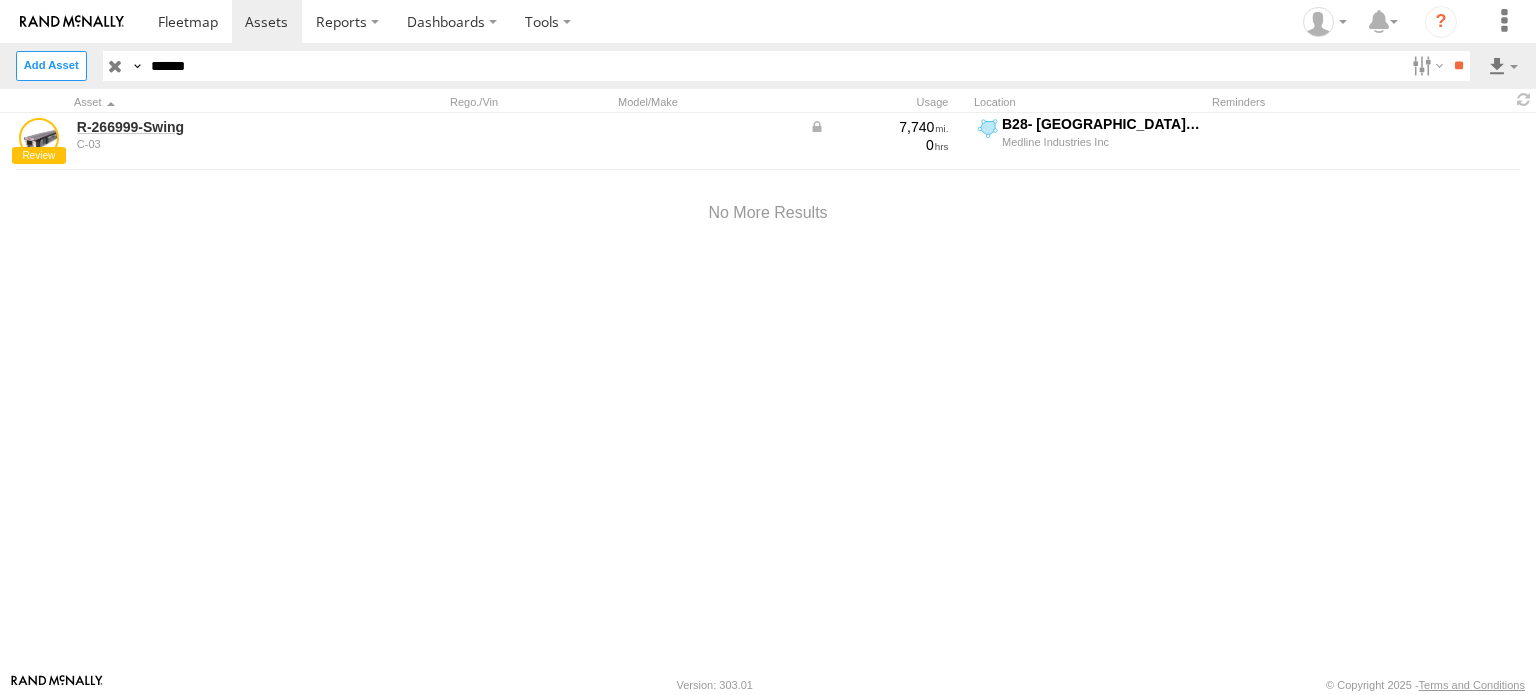 drag, startPoint x: 212, startPoint y: 59, endPoint x: -11, endPoint y: 57, distance: 223.00897 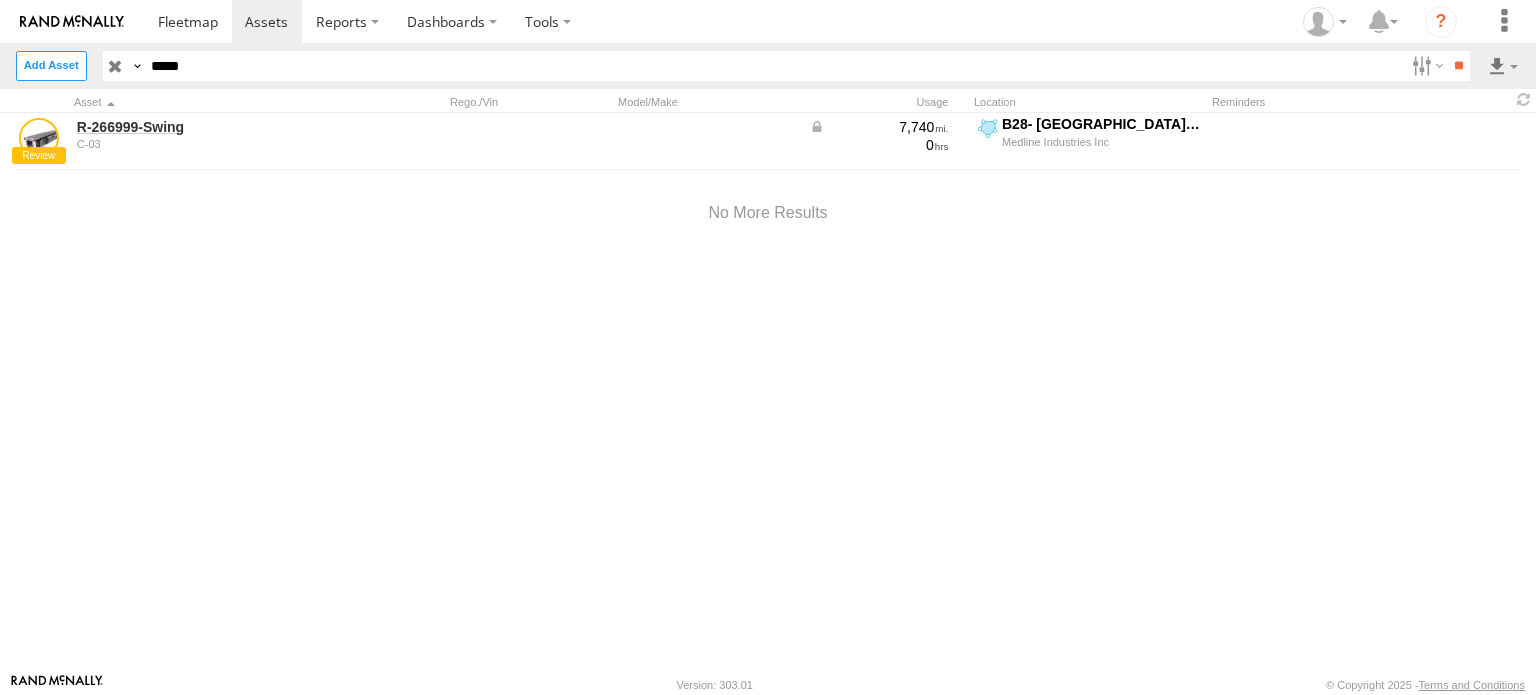 click on "**" at bounding box center (1458, 65) 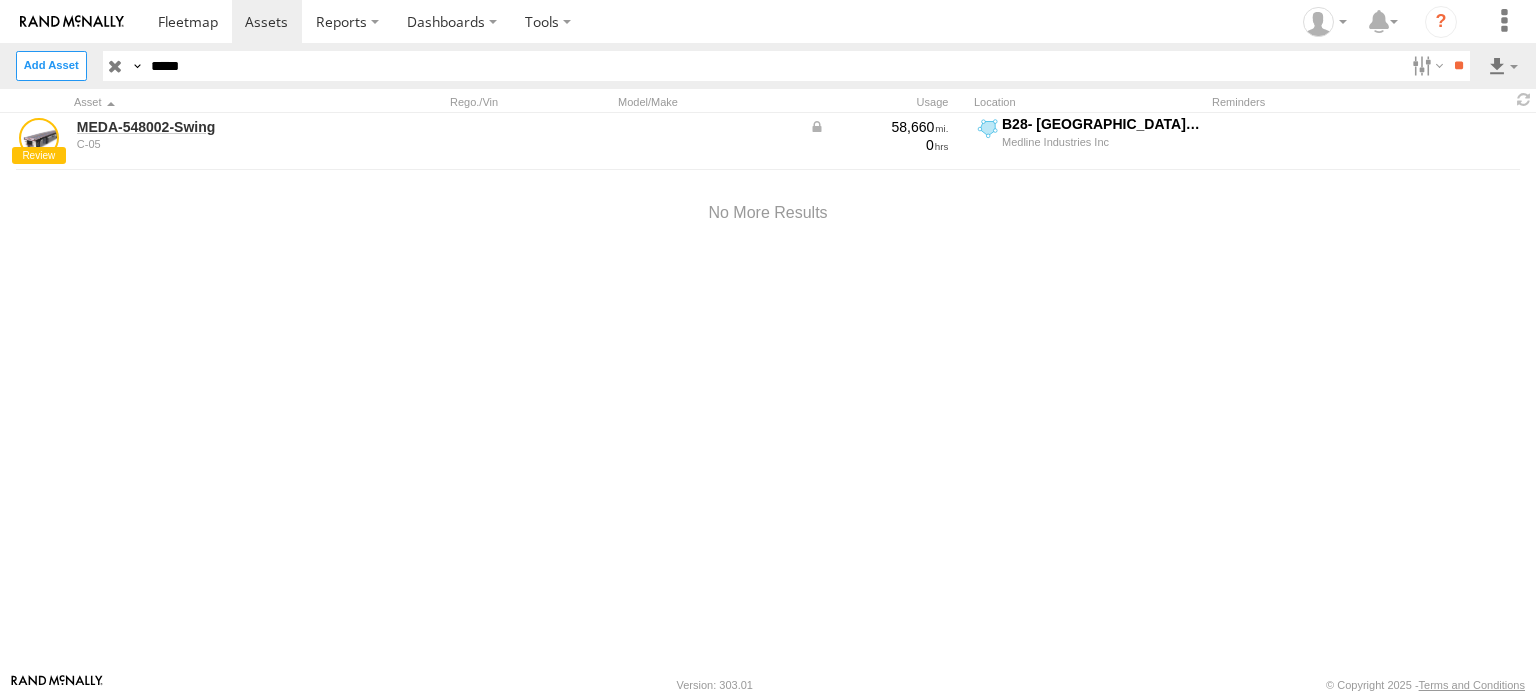 drag, startPoint x: 144, startPoint y: 63, endPoint x: -23, endPoint y: 55, distance: 167.19151 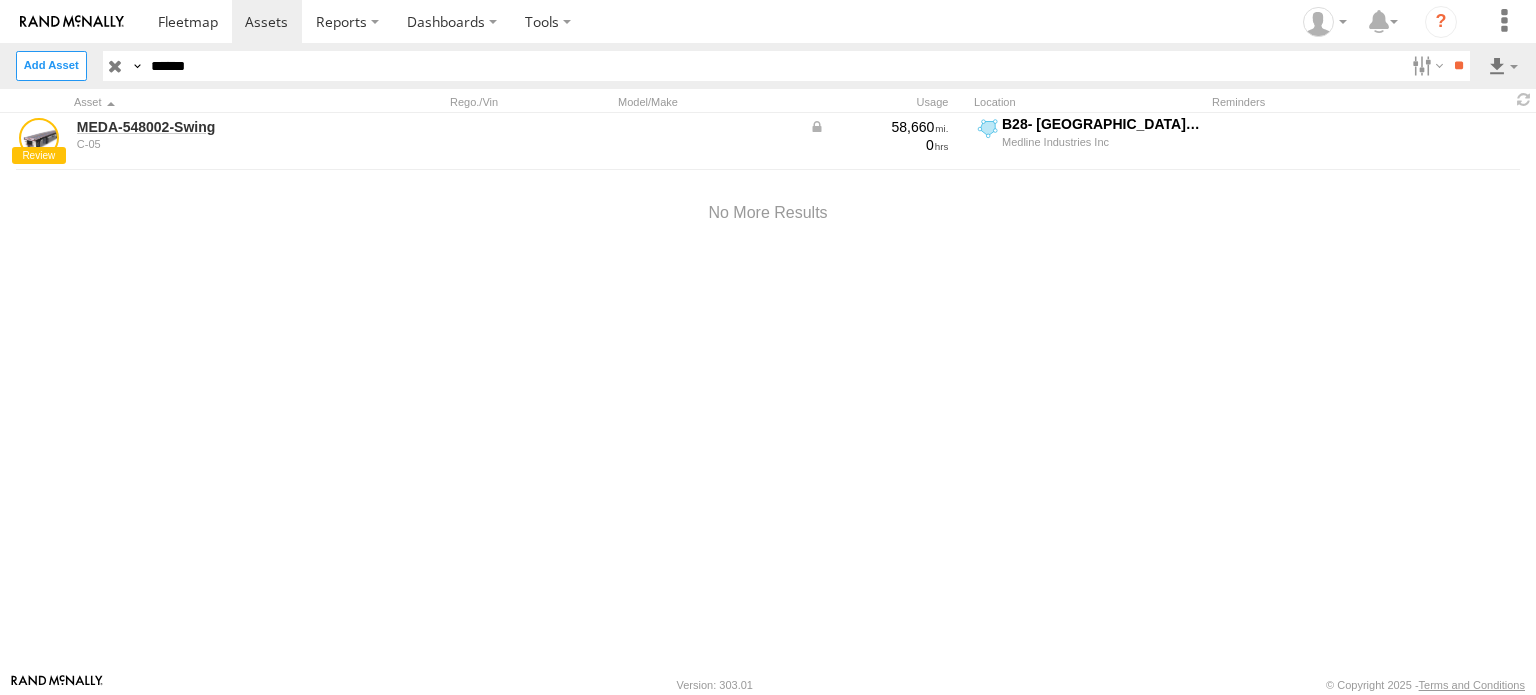 click on "**" at bounding box center [1458, 65] 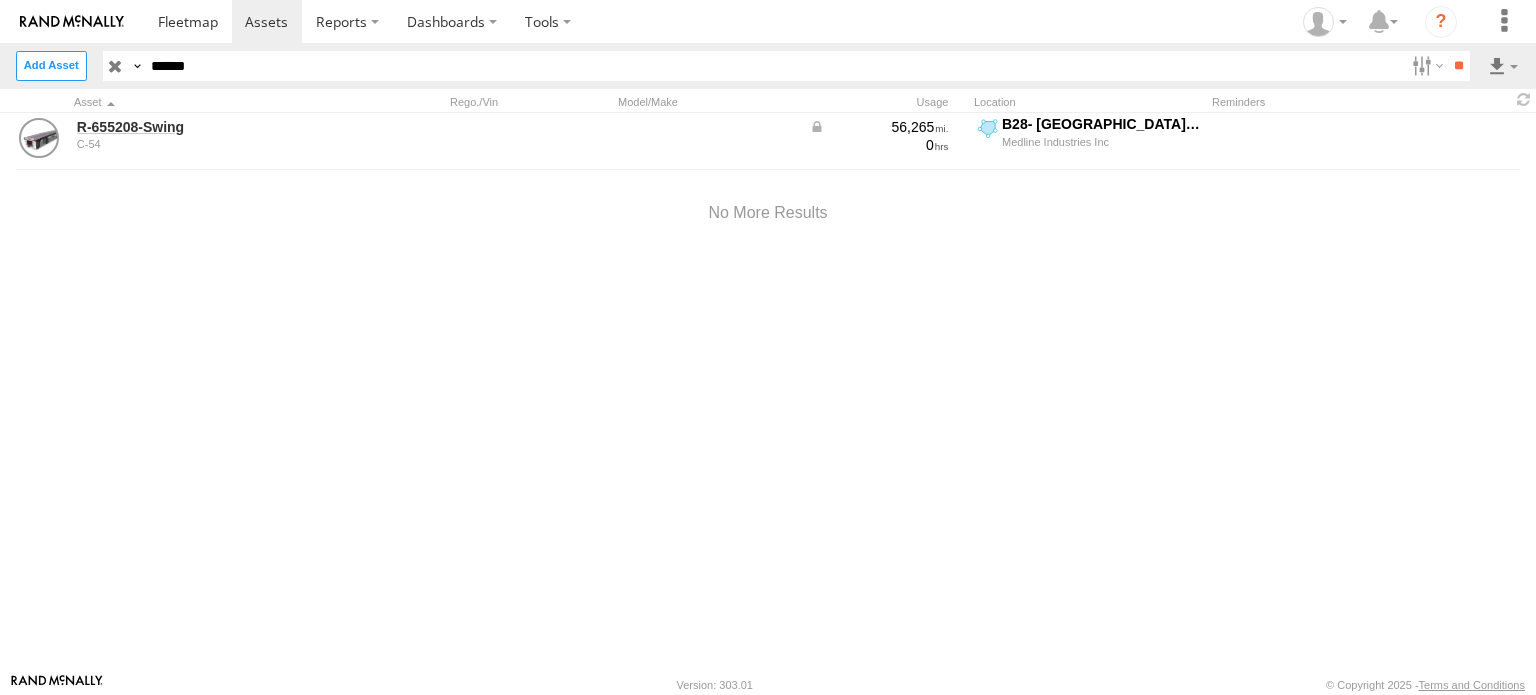 drag, startPoint x: 296, startPoint y: 68, endPoint x: 10, endPoint y: 63, distance: 286.0437 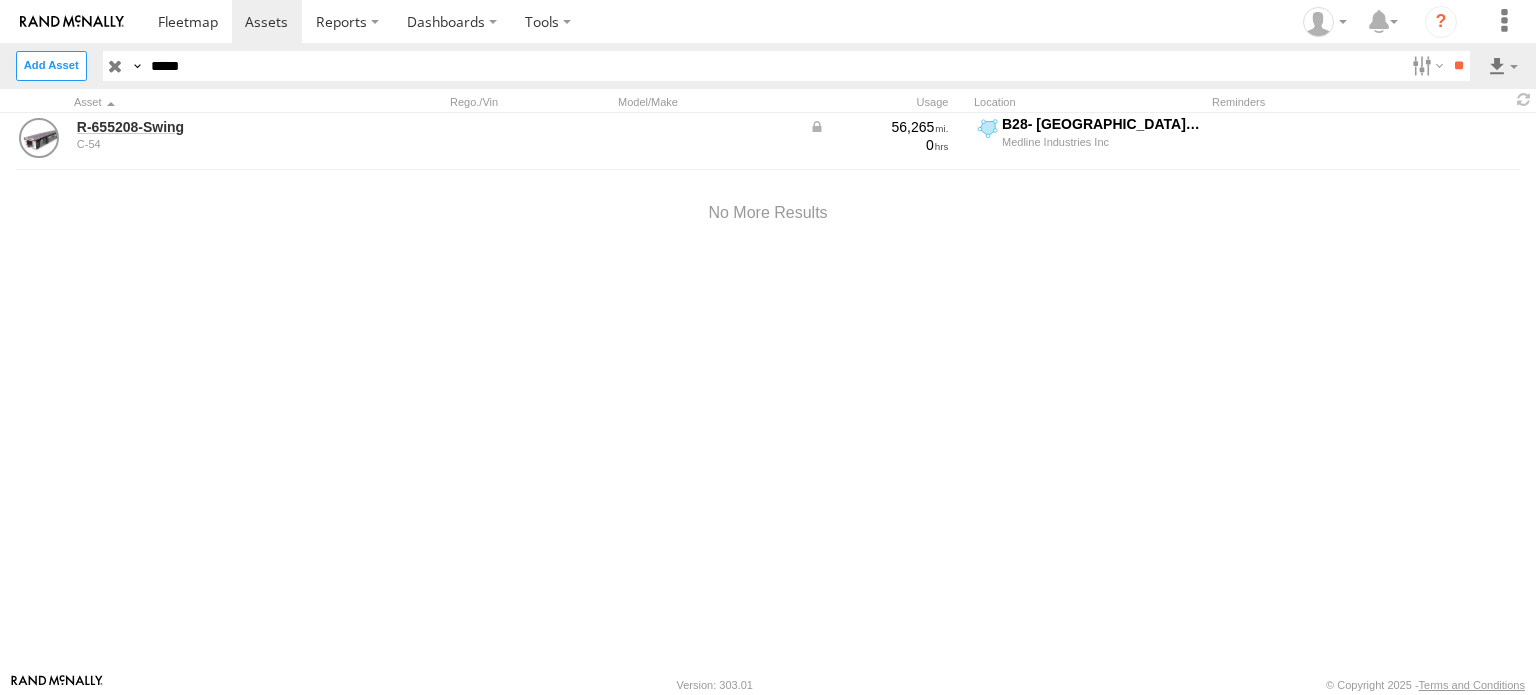 click on "**" at bounding box center (1458, 65) 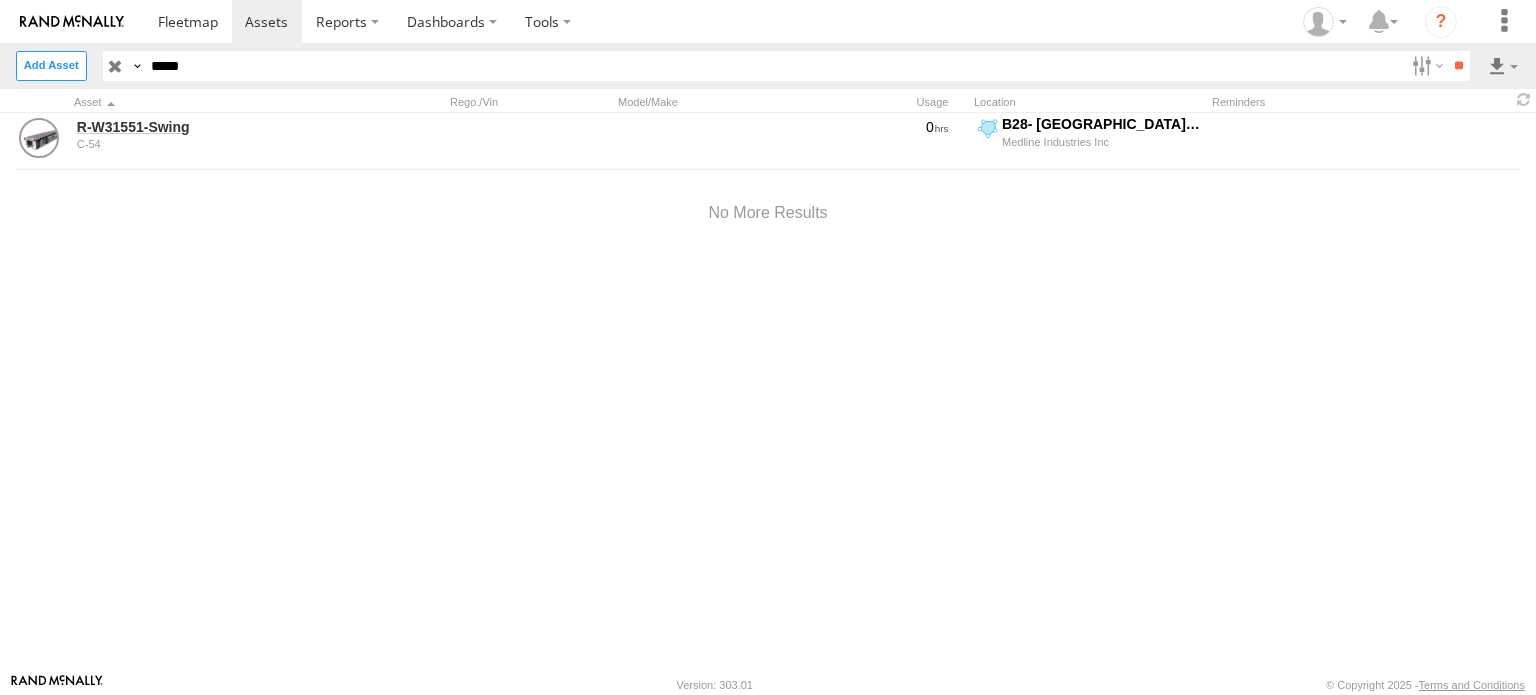 drag, startPoint x: 248, startPoint y: 66, endPoint x: 117, endPoint y: 57, distance: 131.30879 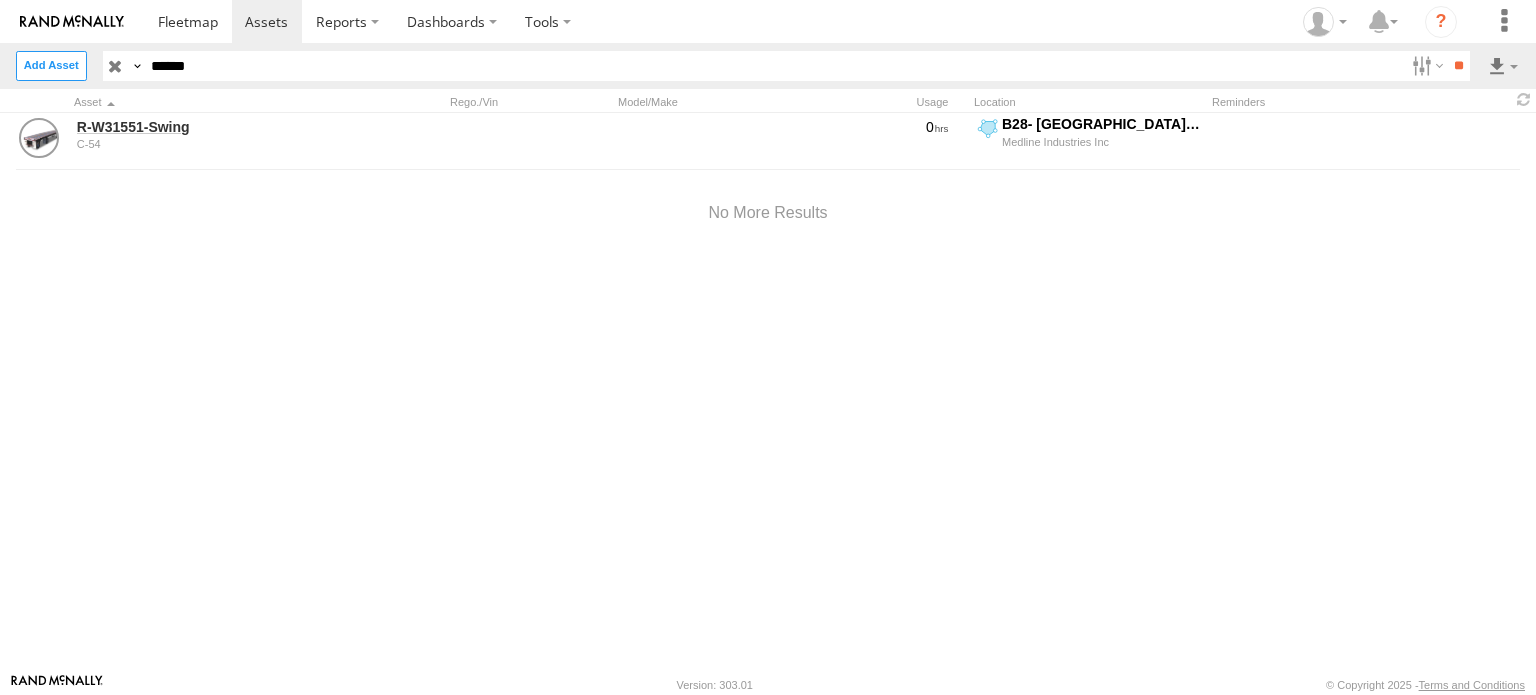 click on "**" at bounding box center (1458, 65) 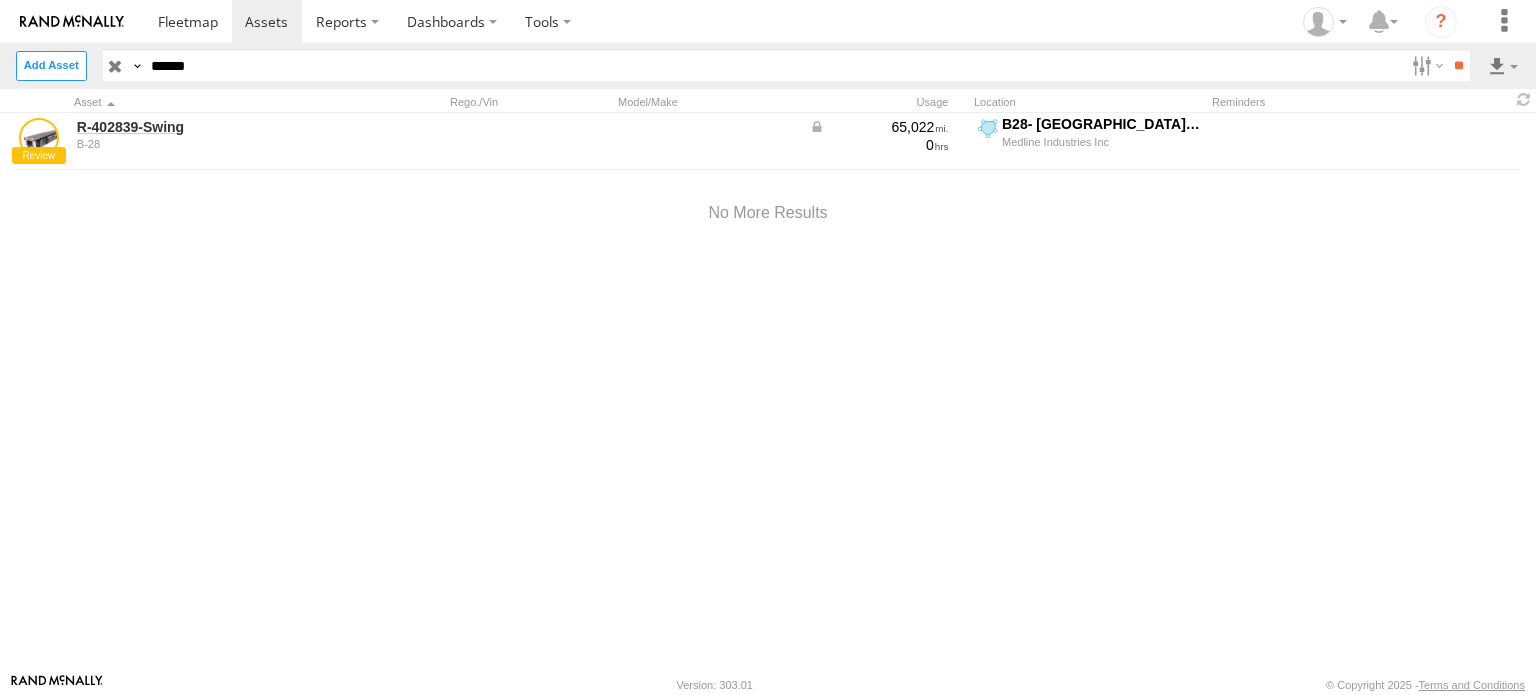 click on "******" at bounding box center (774, 65) 